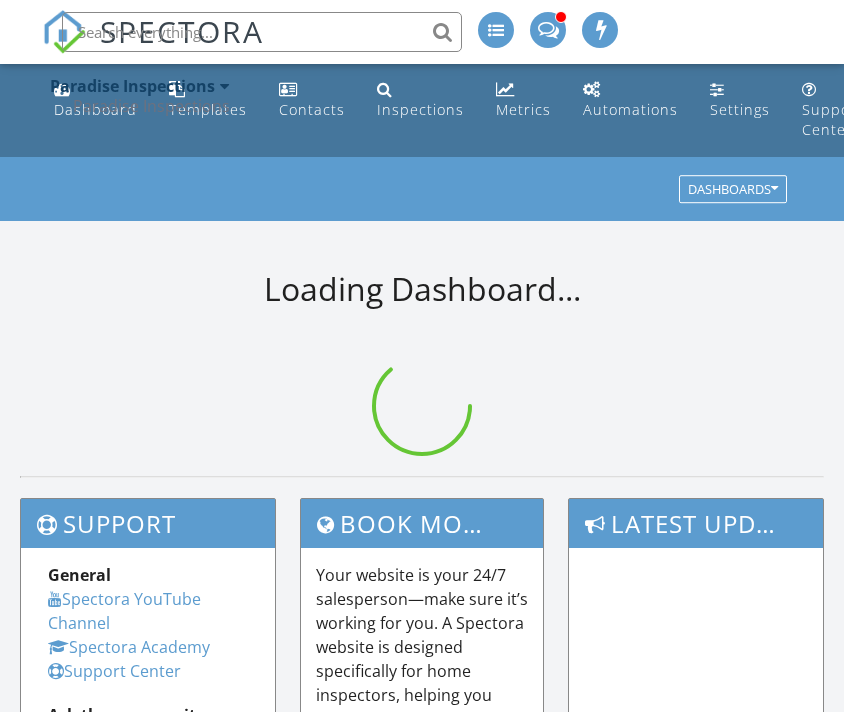 scroll, scrollTop: 0, scrollLeft: 0, axis: both 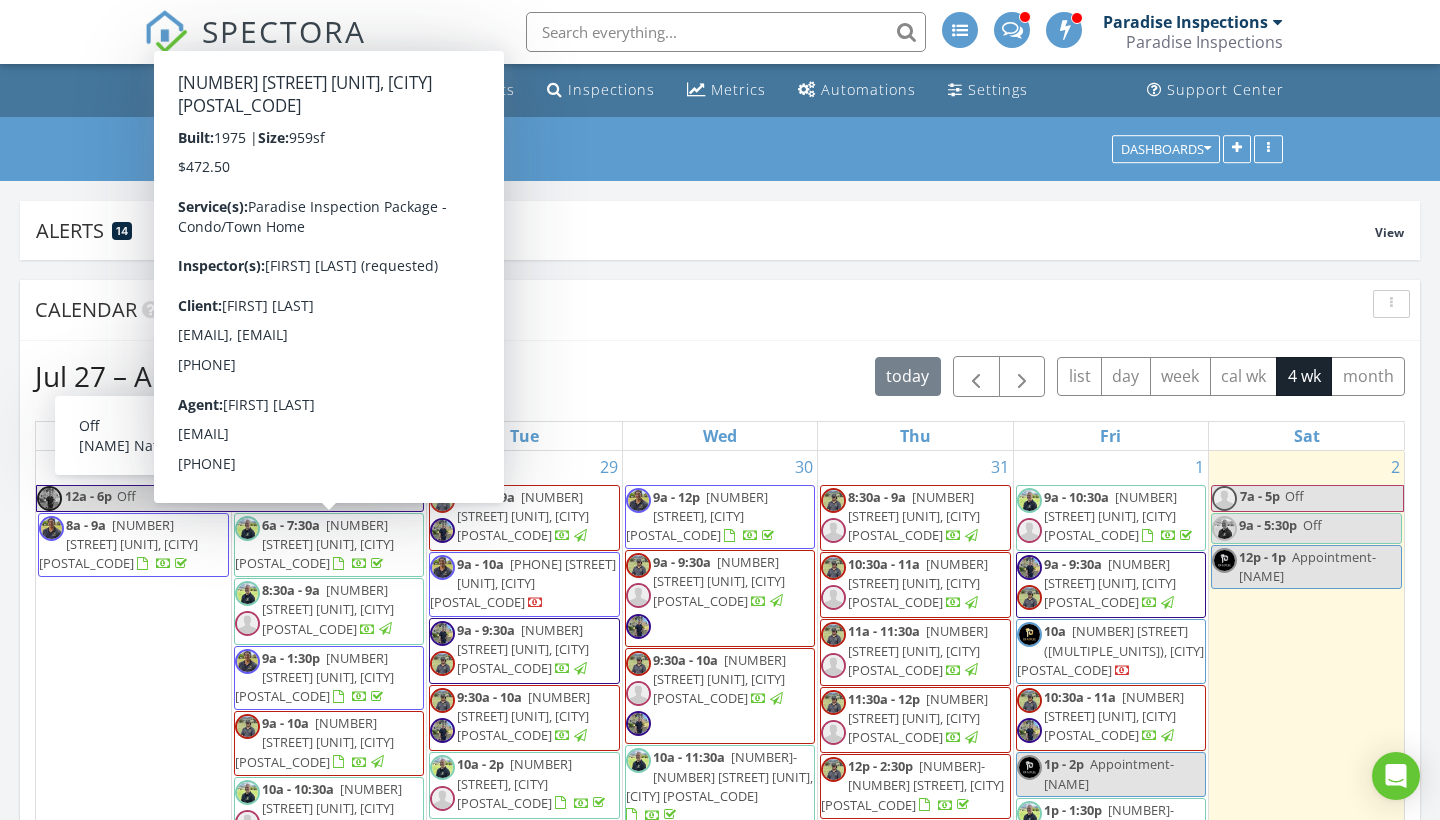 click on "Templates" at bounding box center [343, 90] 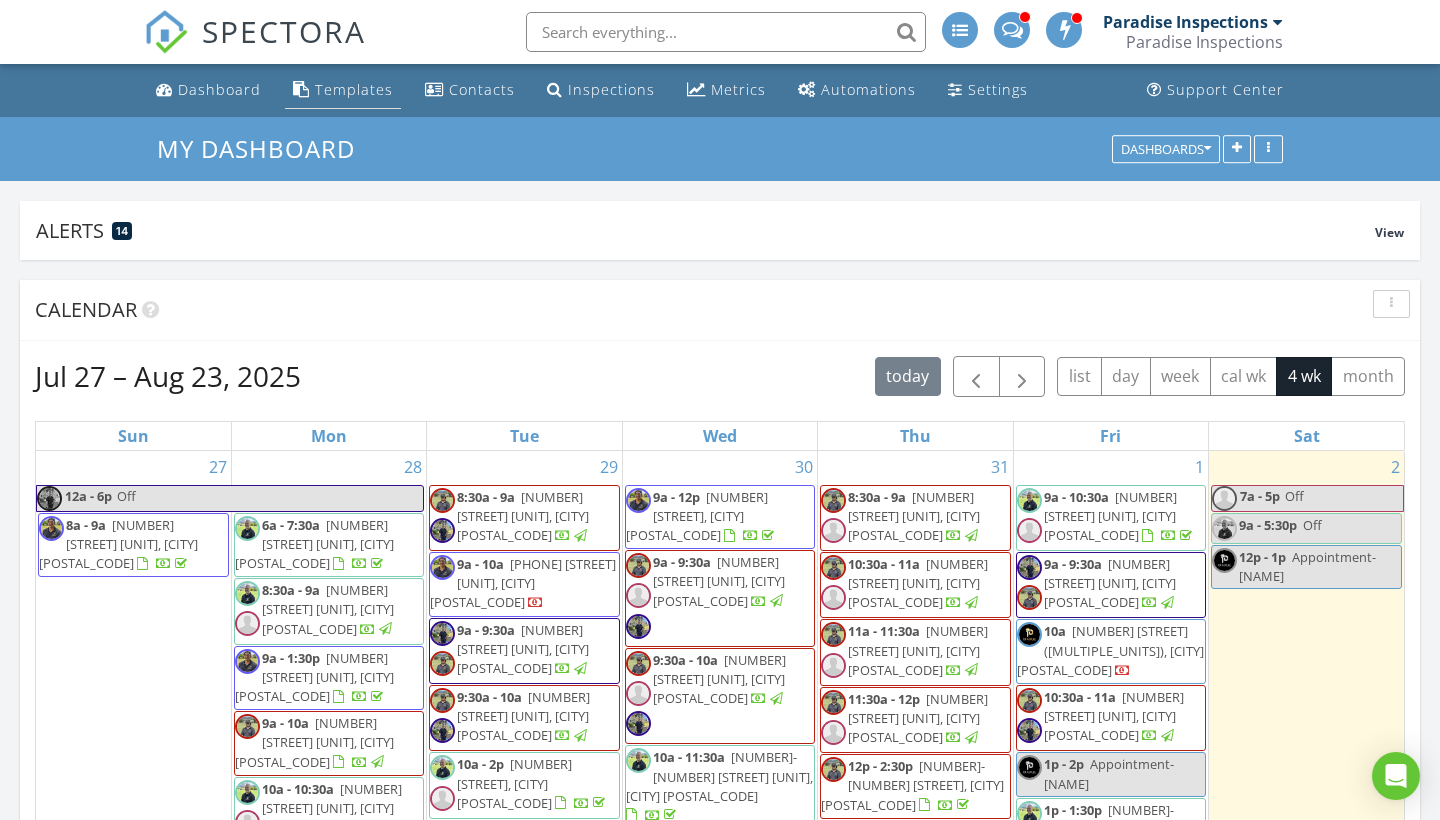click on "Templates" at bounding box center [354, 89] 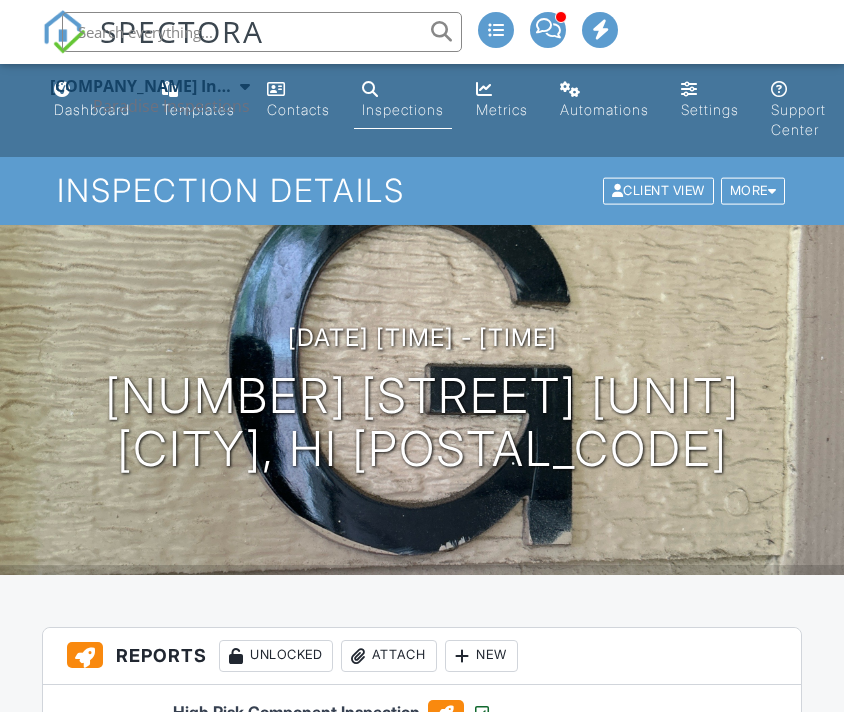 scroll, scrollTop: 0, scrollLeft: 0, axis: both 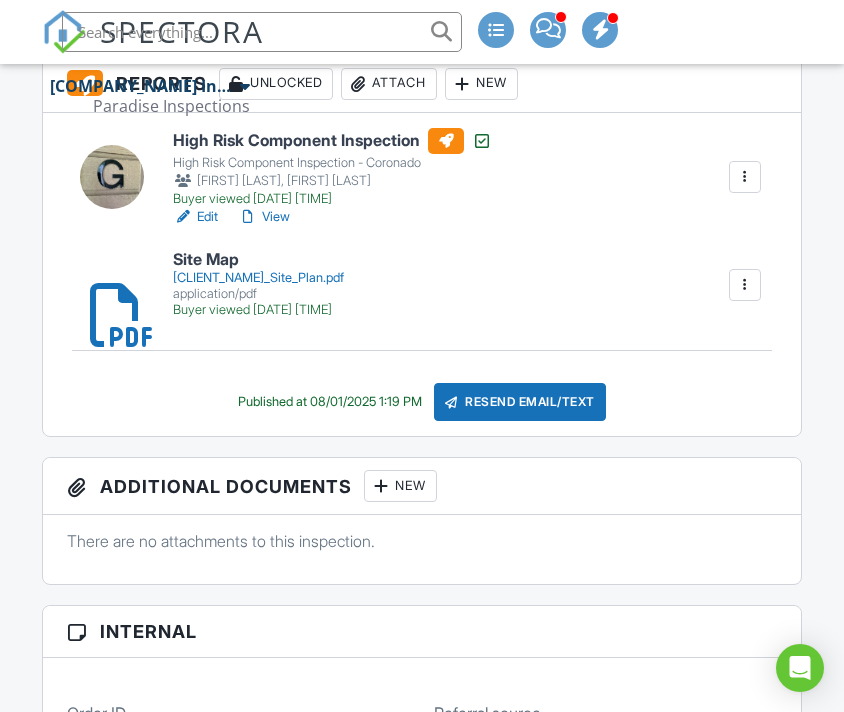 click on "View" at bounding box center (264, 217) 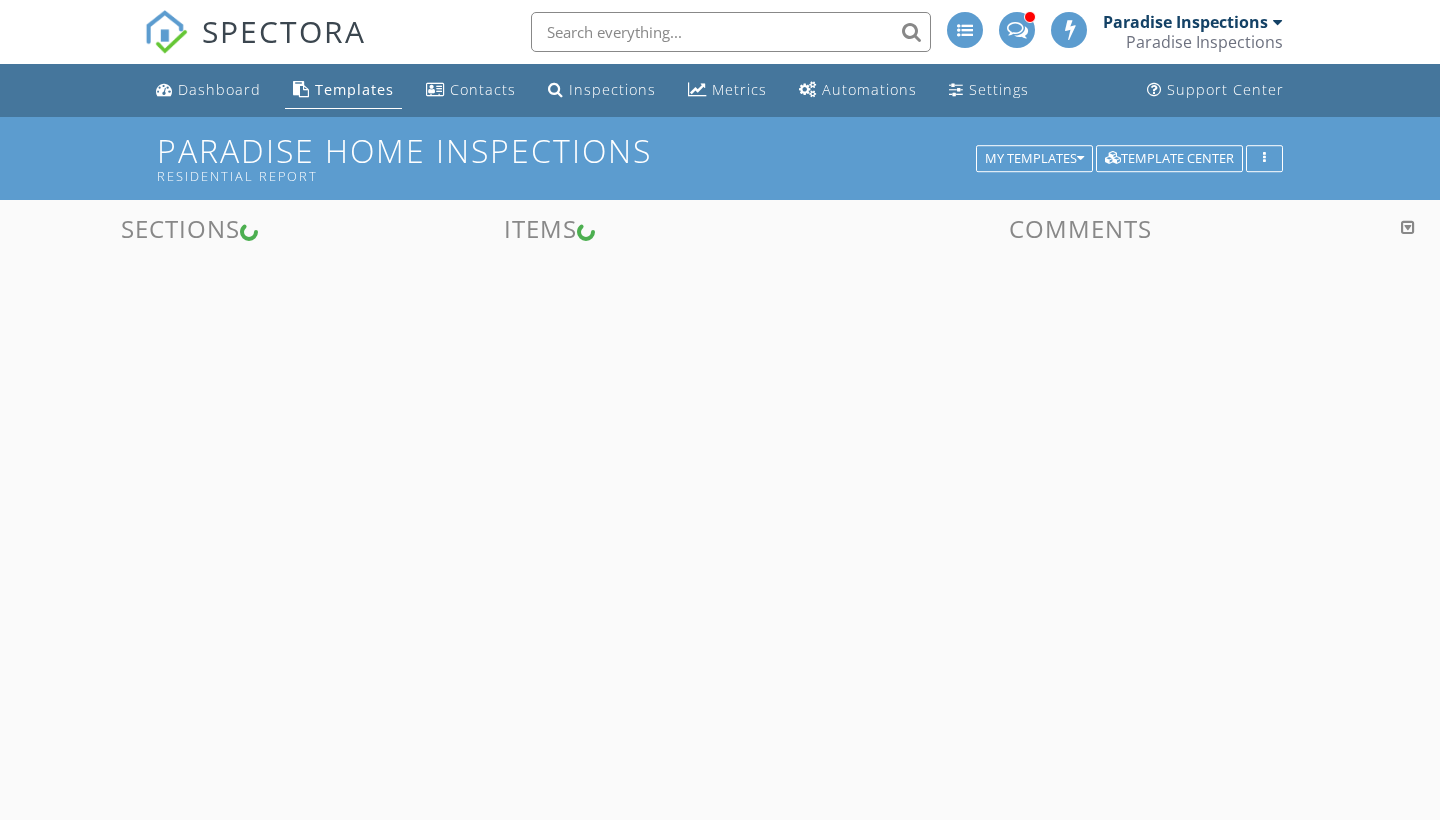 scroll, scrollTop: 0, scrollLeft: 0, axis: both 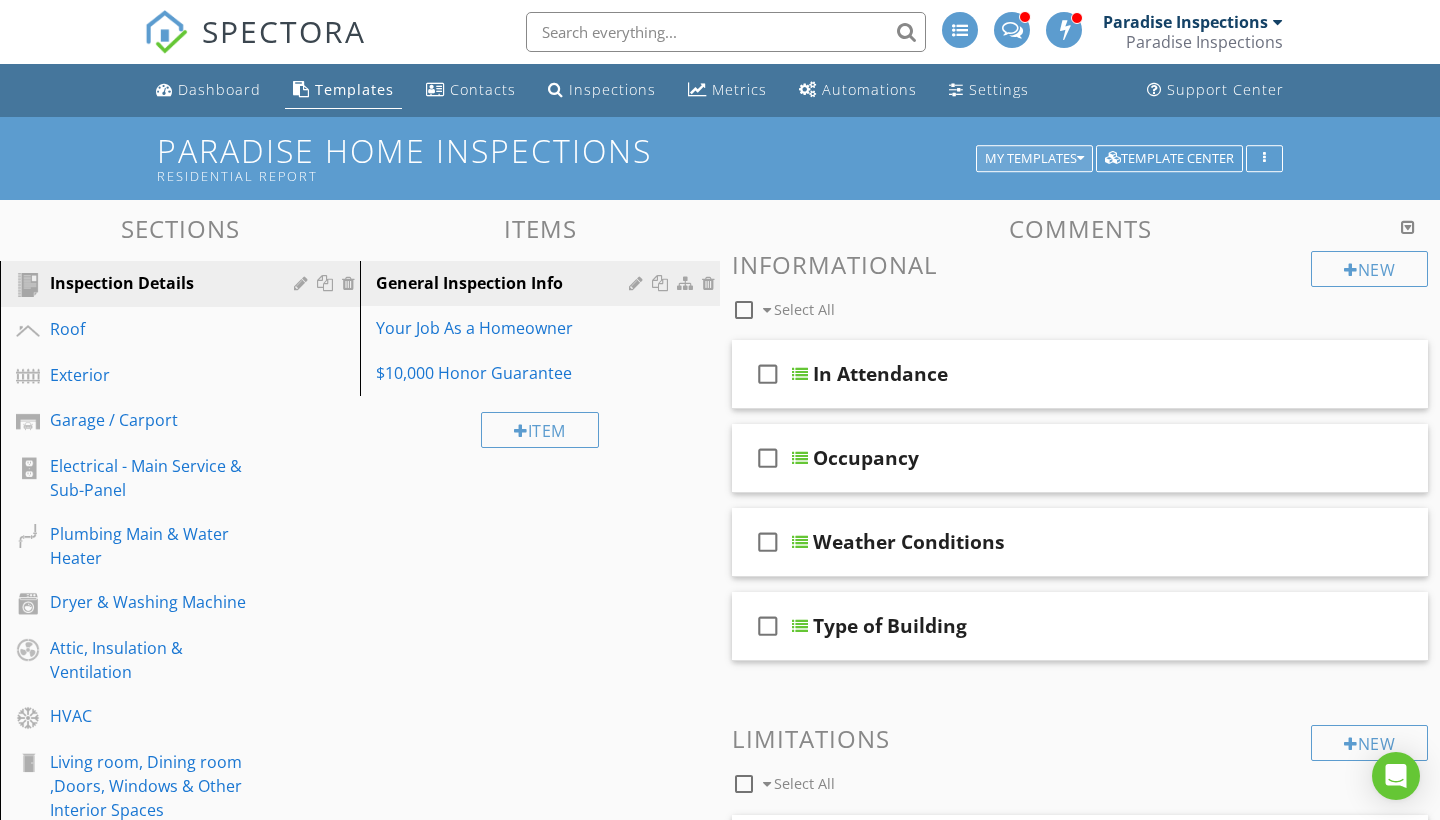 click on "My Templates" at bounding box center [1034, 159] 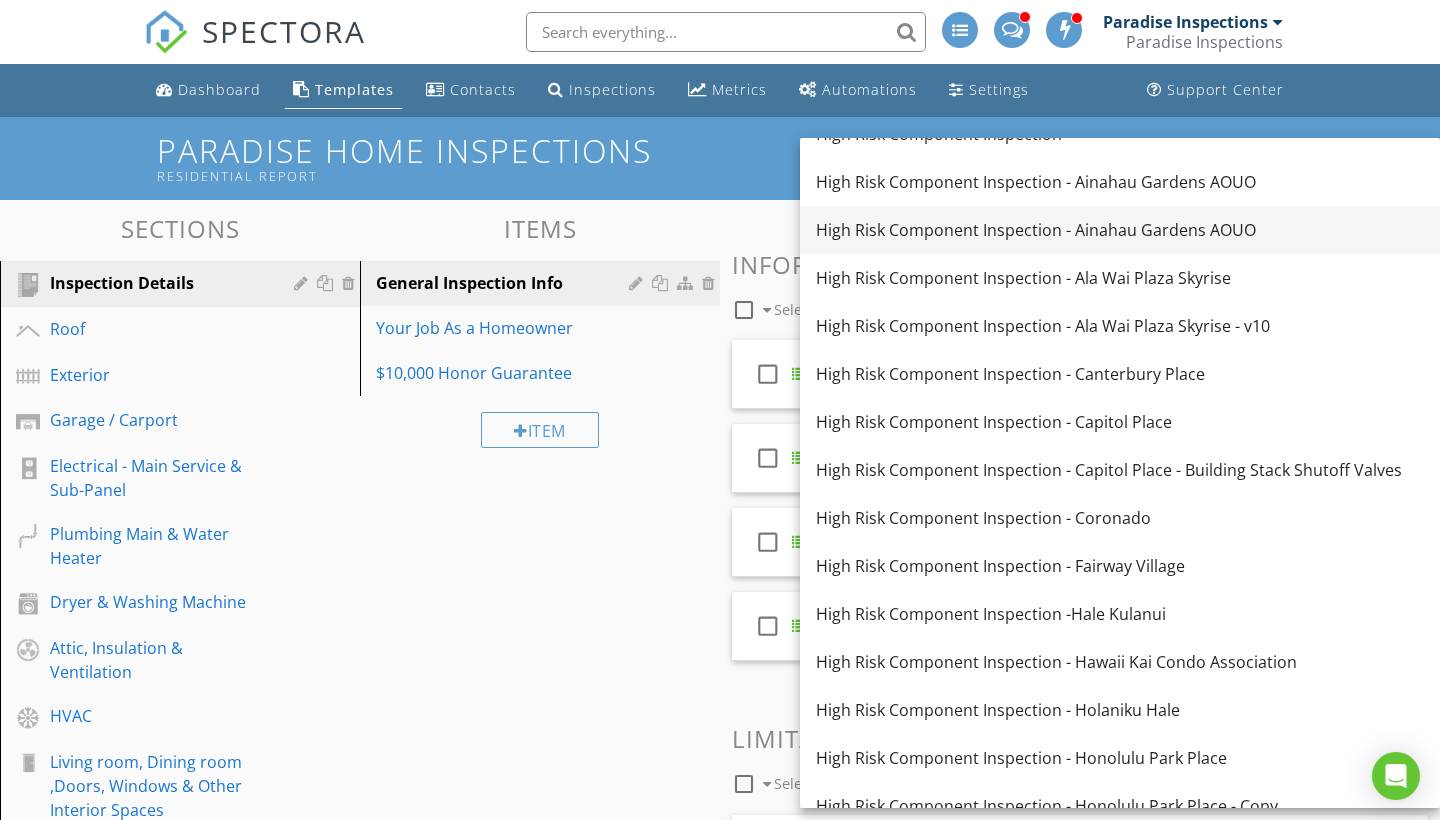 scroll, scrollTop: 186, scrollLeft: 0, axis: vertical 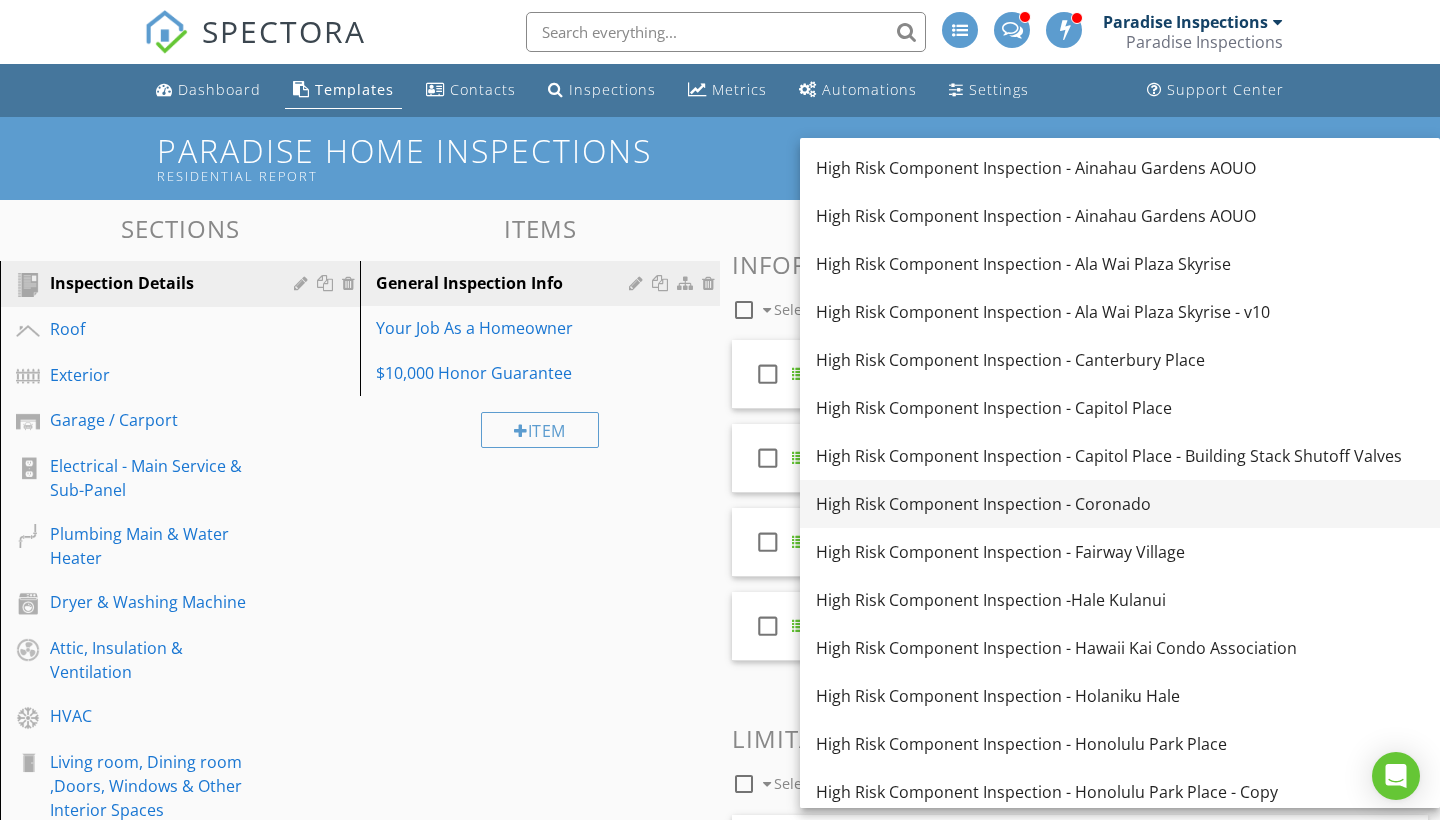click on "High Risk Component Inspection - Coronado" at bounding box center (1120, 504) 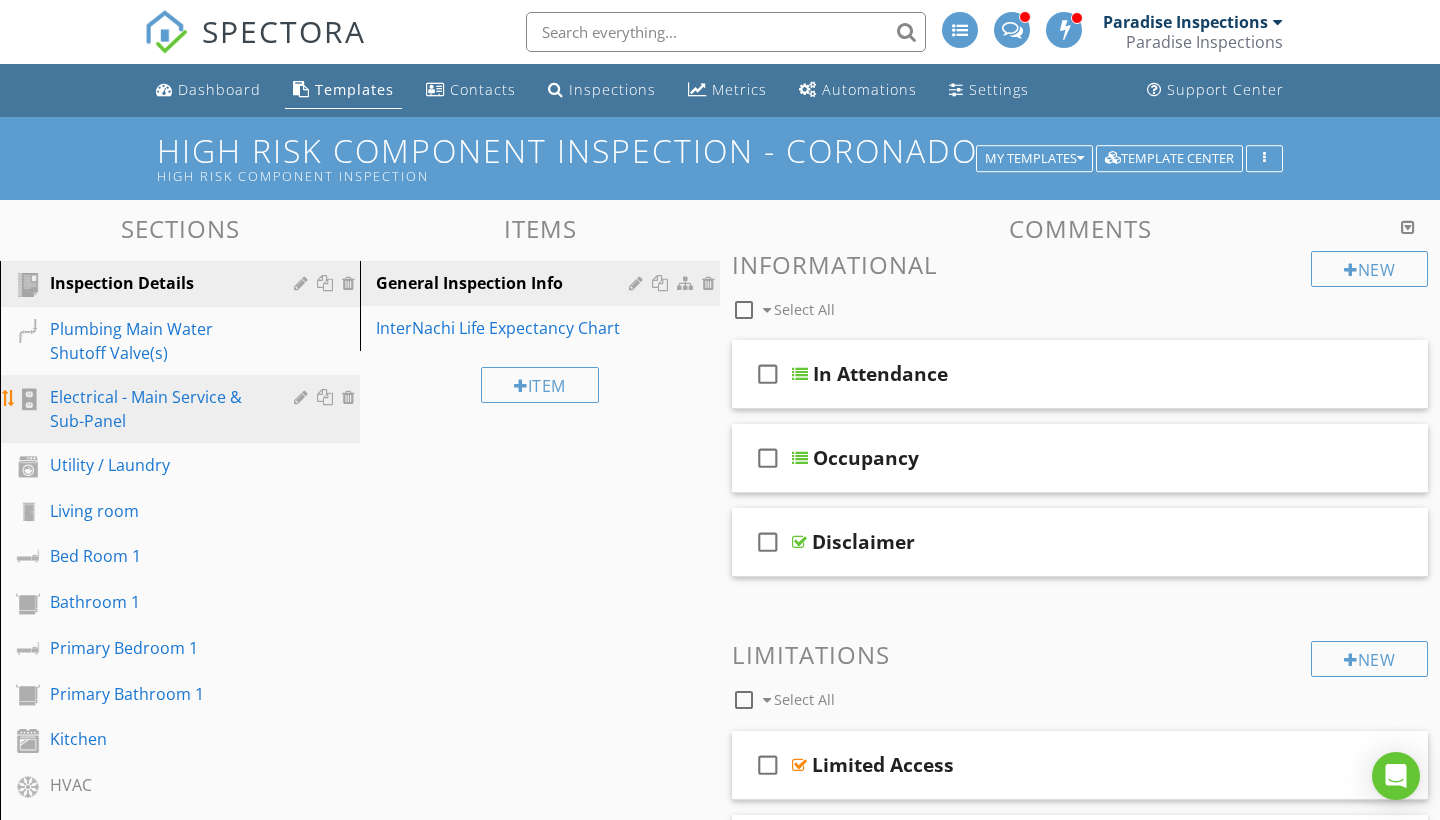 click on "Electrical - Main Service & Sub-Panel" at bounding box center [157, 409] 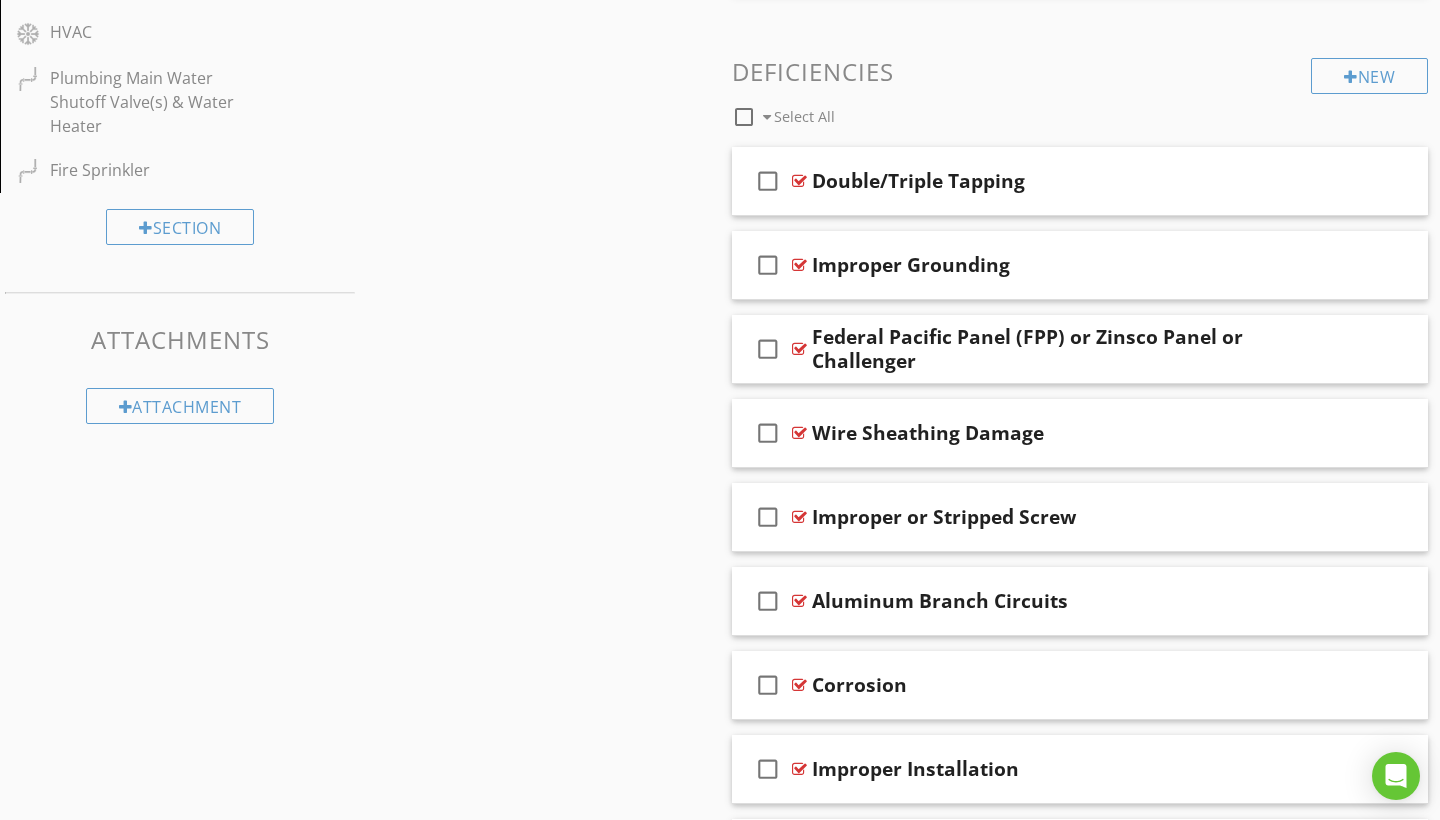 scroll, scrollTop: 748, scrollLeft: 0, axis: vertical 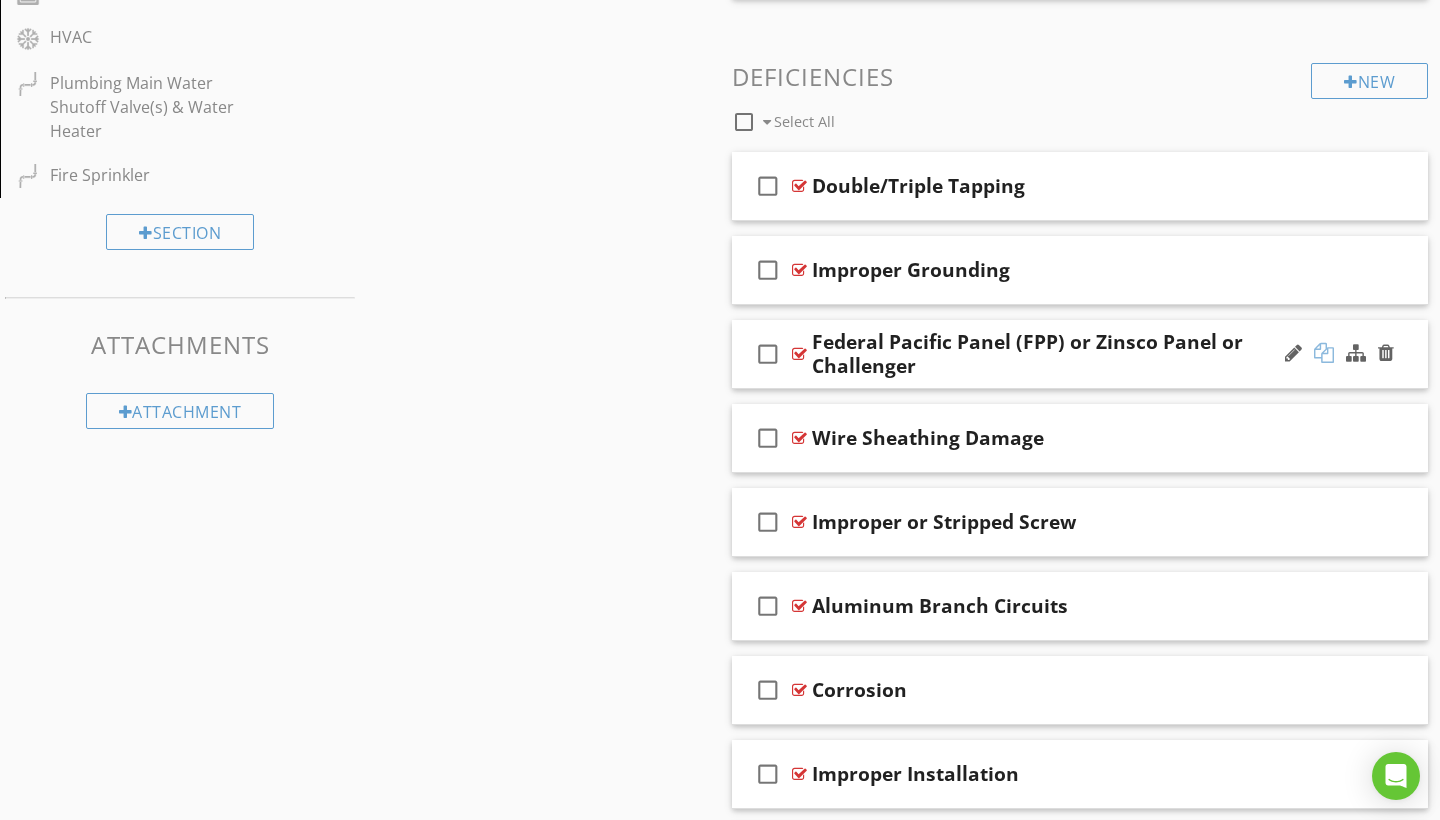click at bounding box center [1324, 353] 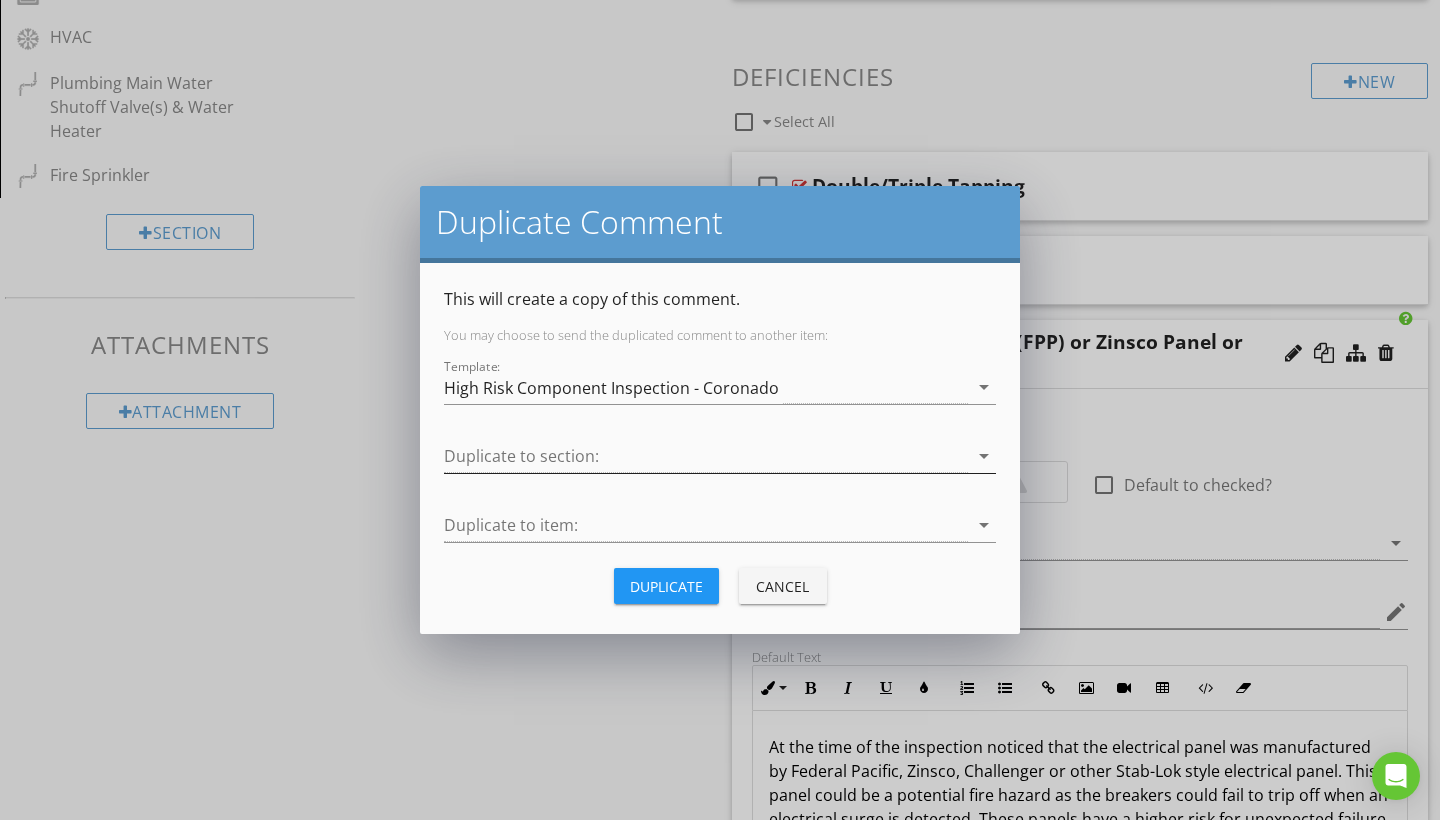 click at bounding box center (706, 456) 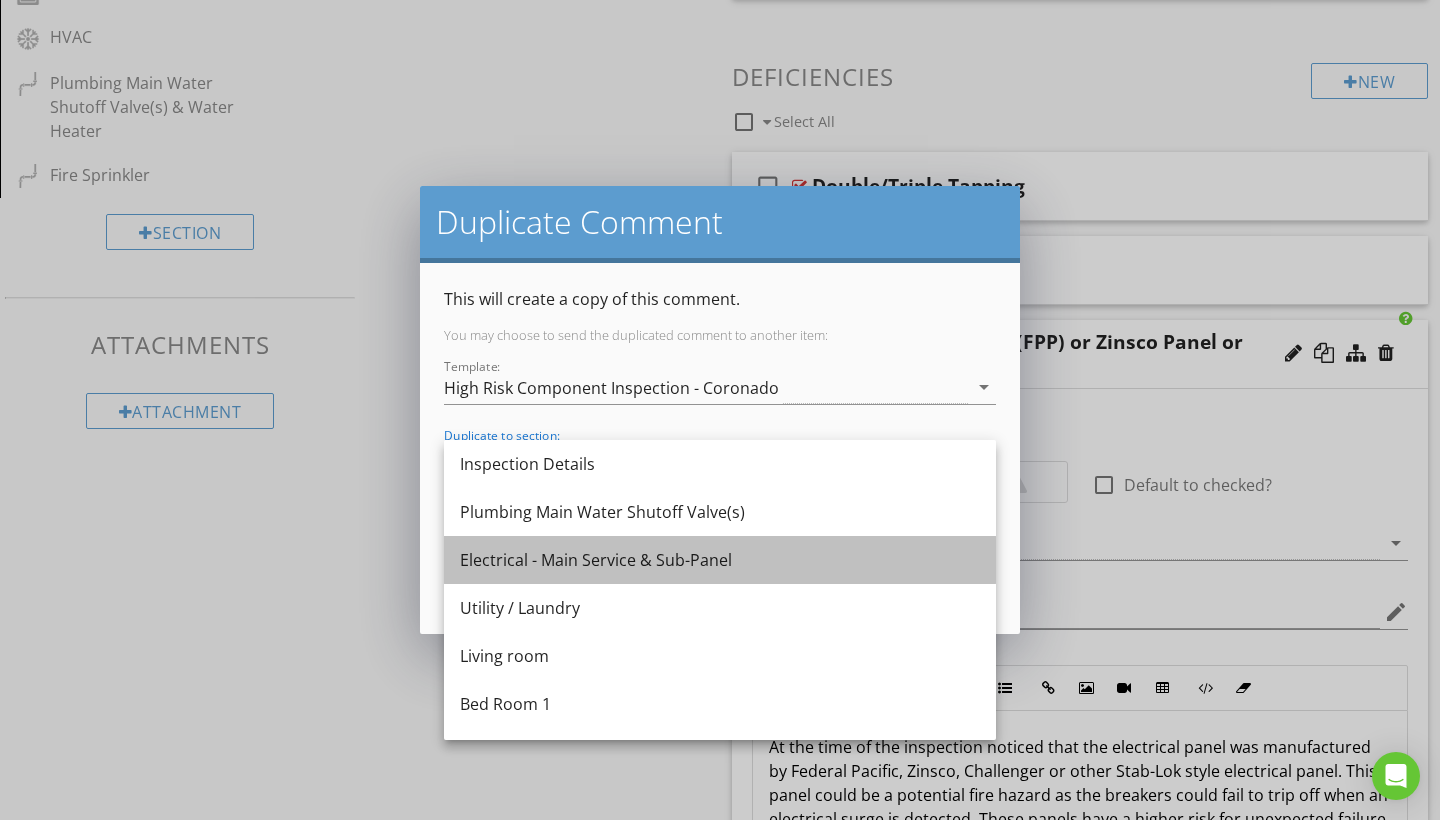 click on "Electrical - Main Service & Sub-Panel" at bounding box center [720, 560] 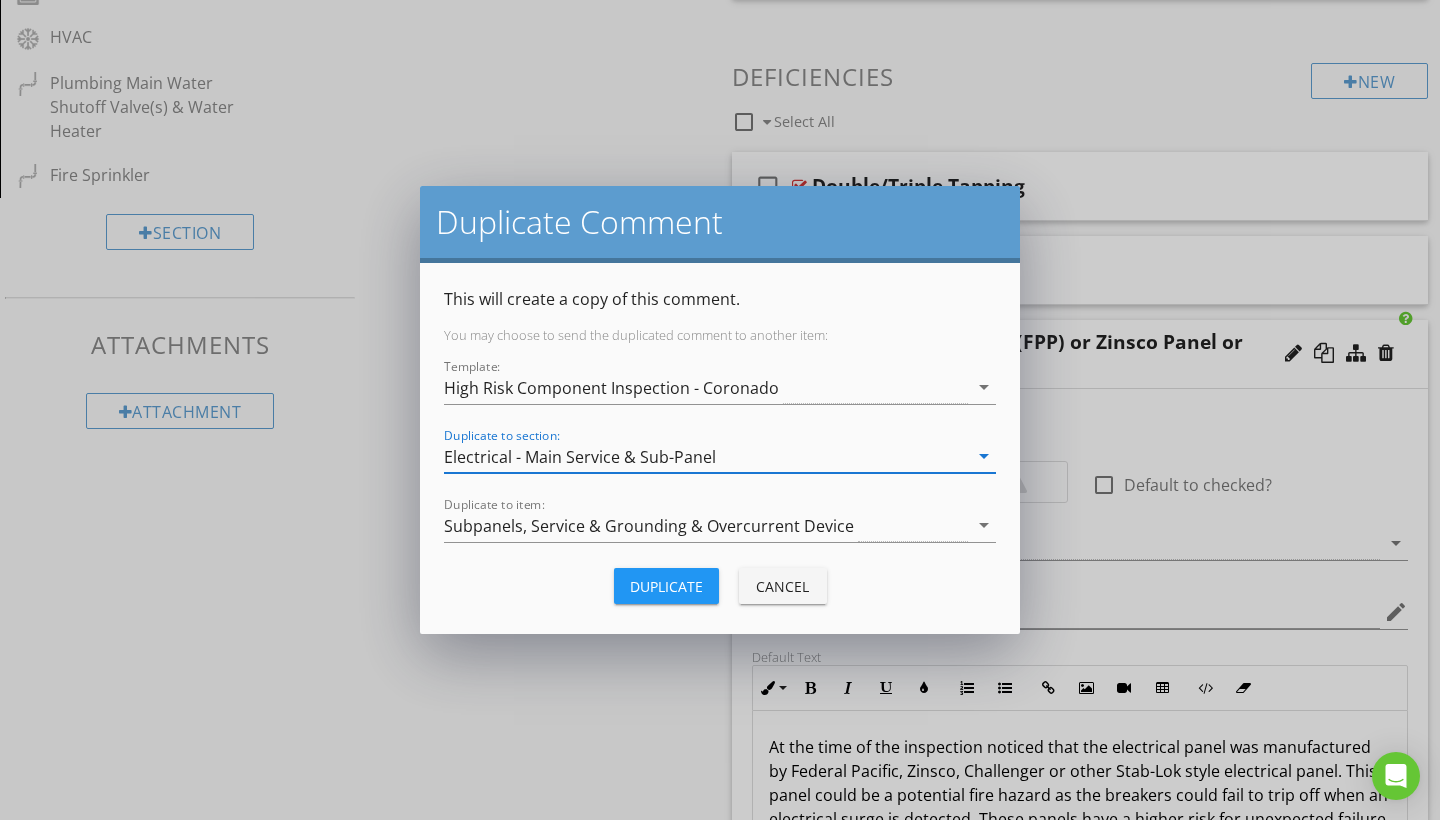 click on "Duplicate" at bounding box center (666, 586) 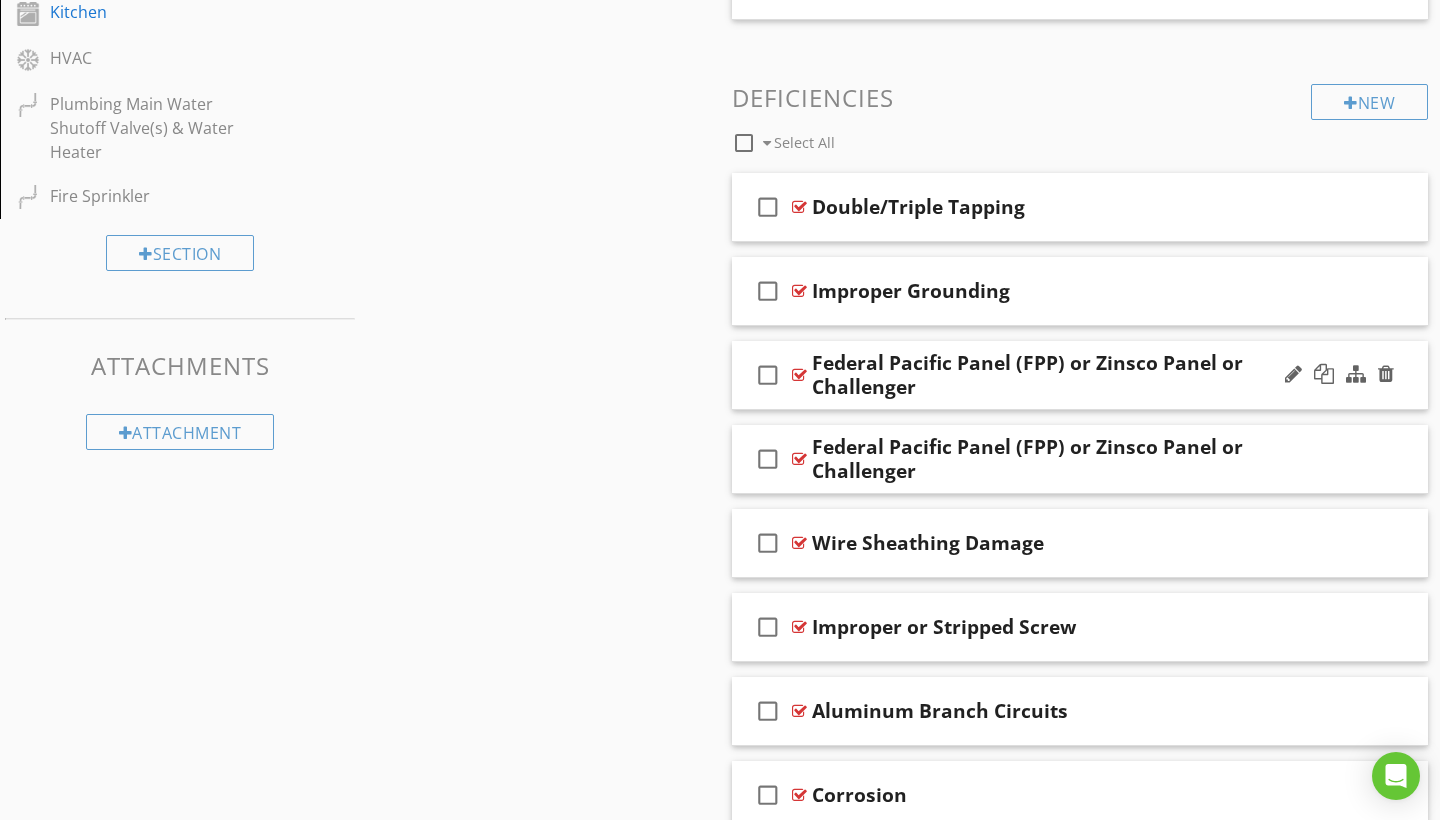 scroll, scrollTop: 671, scrollLeft: 0, axis: vertical 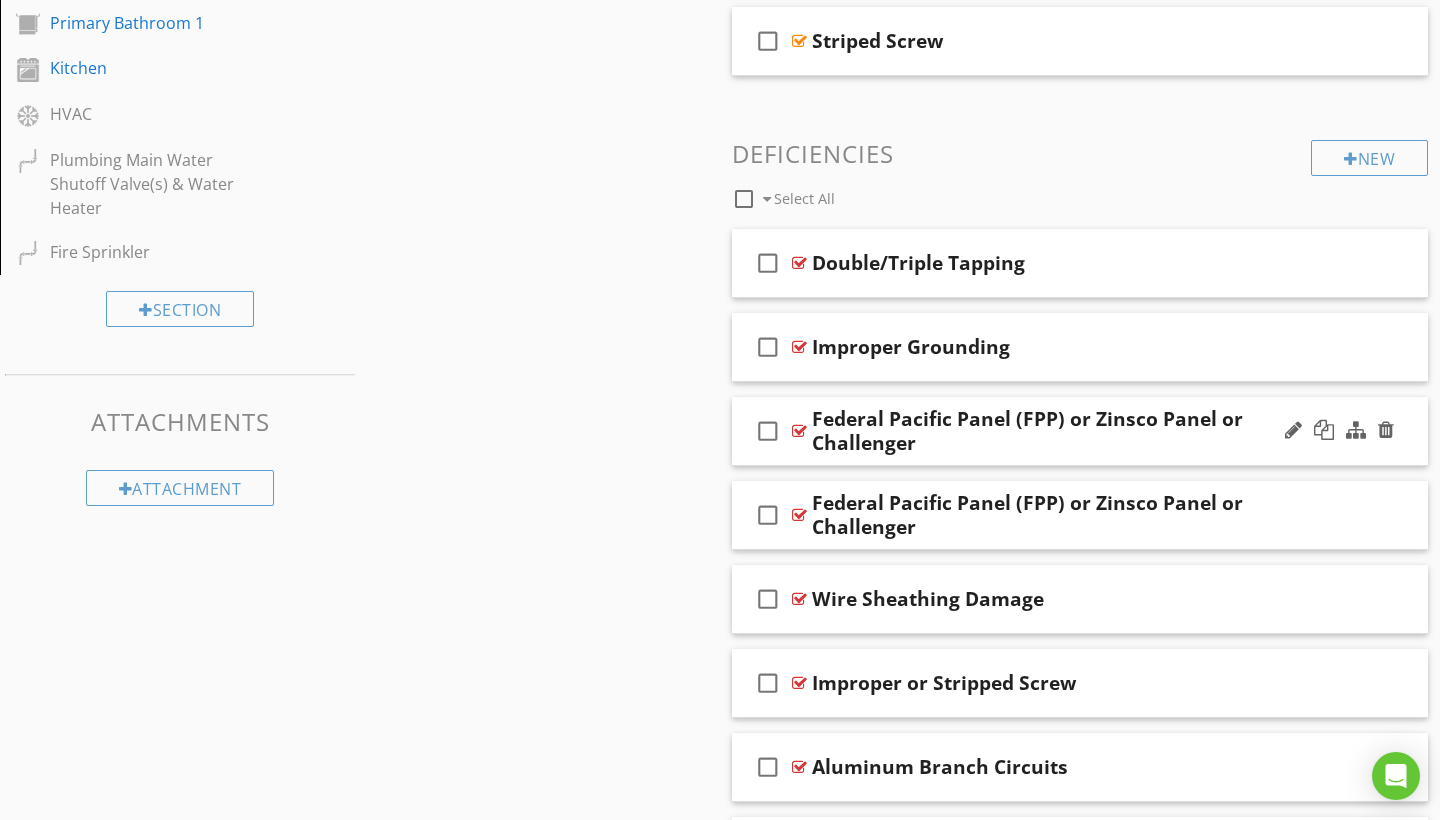 click on "Federal Pacific Panel (FPP) or Zinsco Panel or Challenger" at bounding box center (1058, 431) 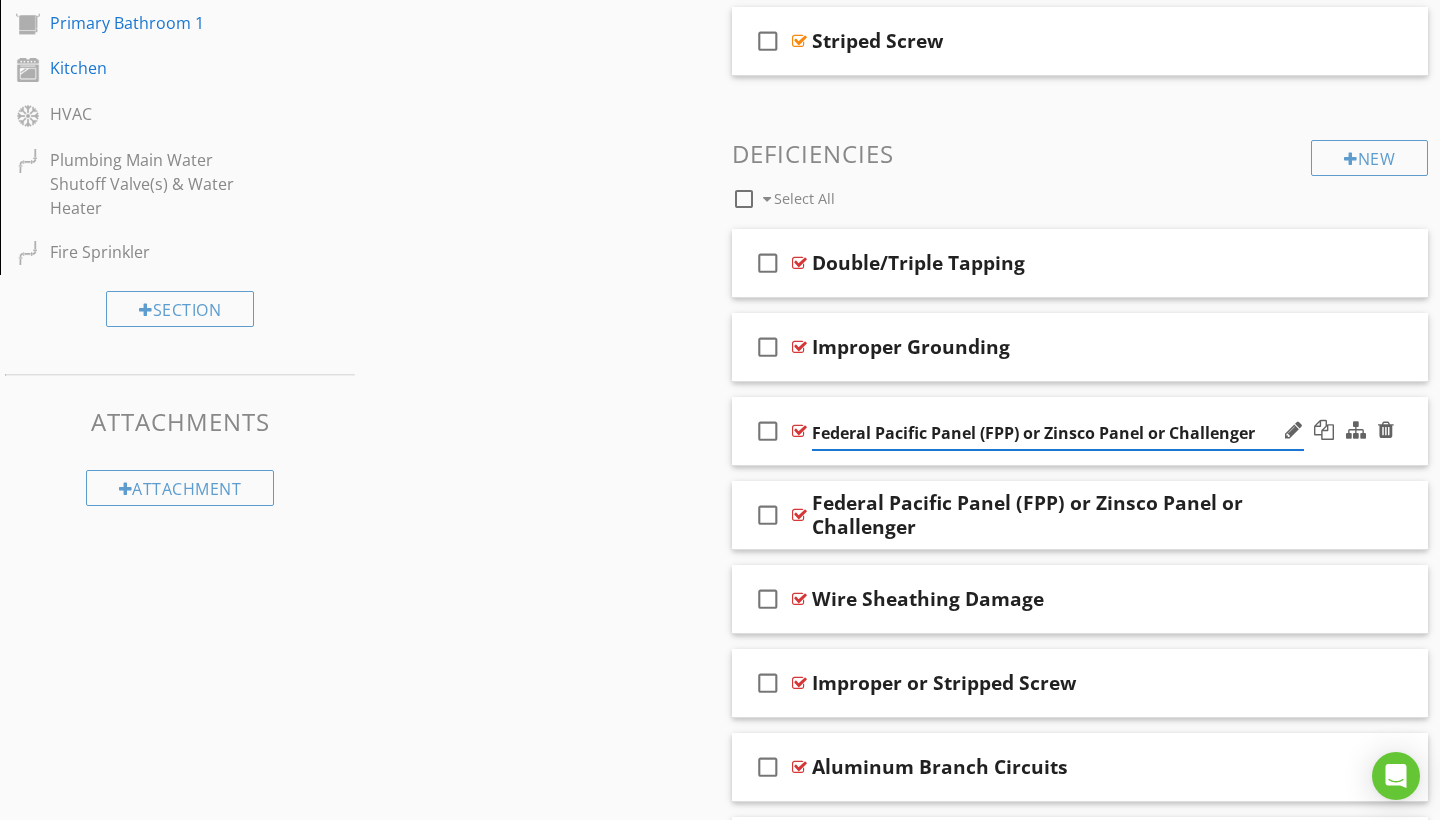 click on "Federal Pacific Panel (FPP) or Zinsco Panel or Challenger" at bounding box center (1058, 433) 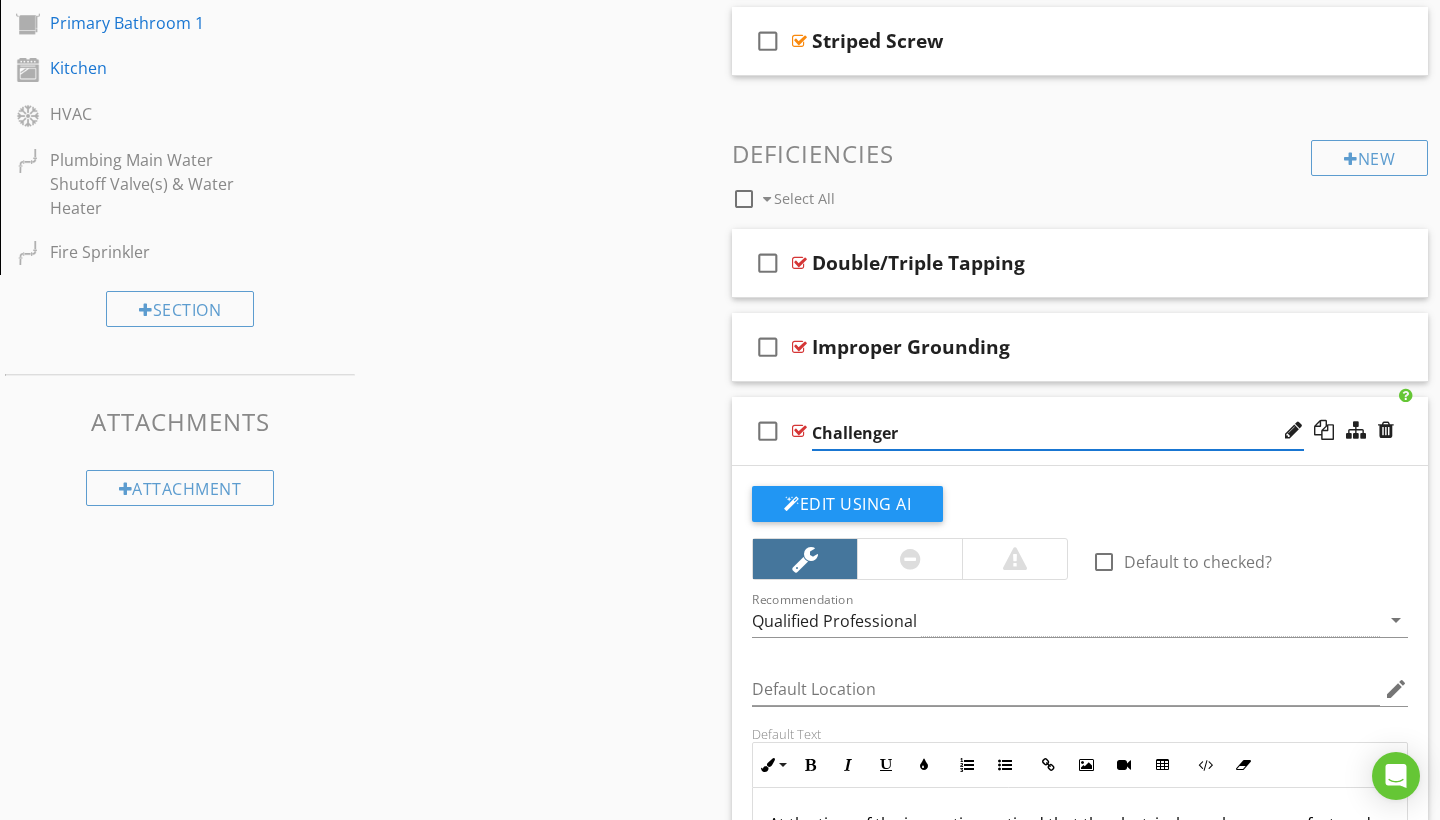 click on "Challenger" at bounding box center [1058, 433] 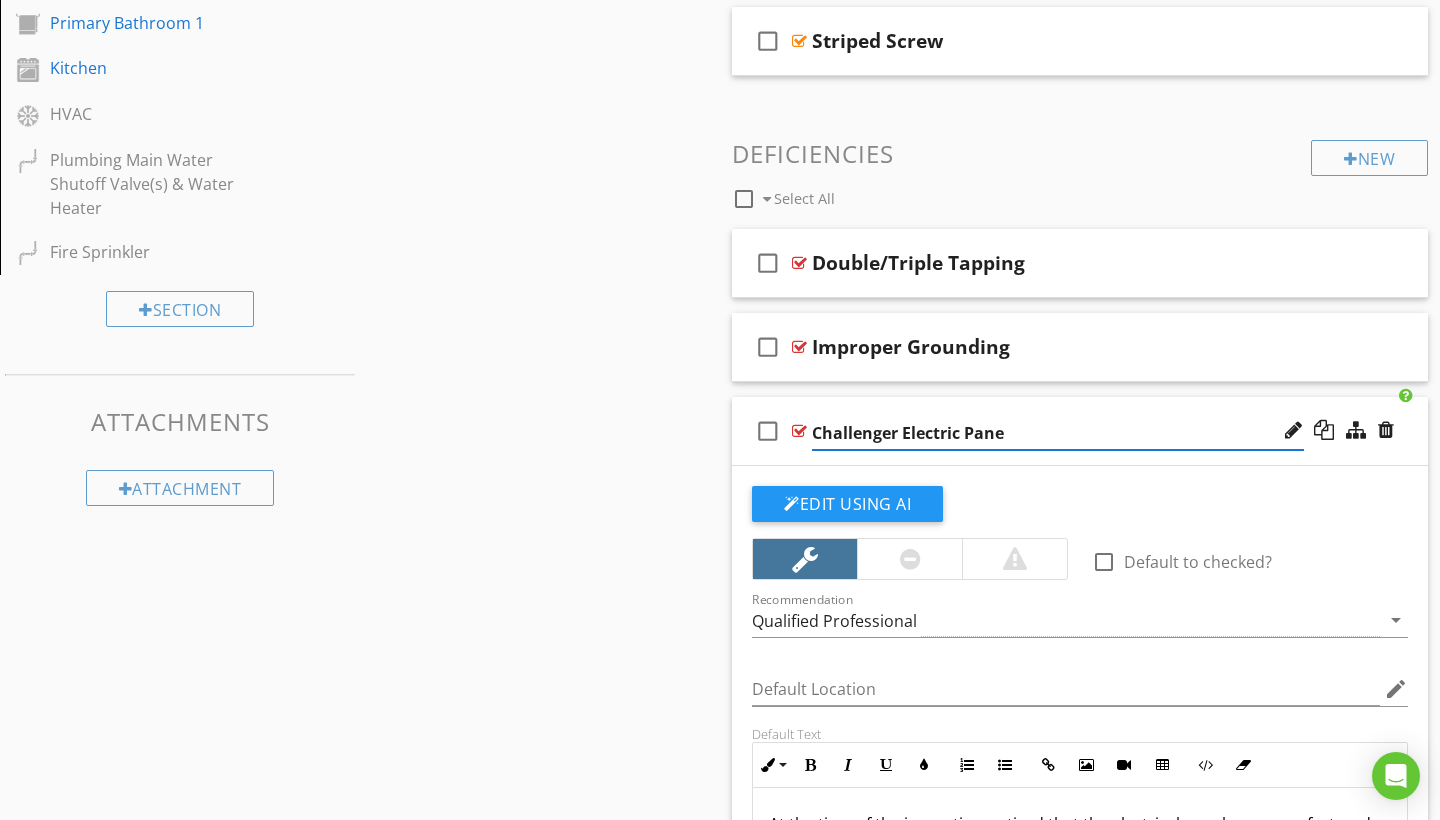 type on "Challenger Electric Panel" 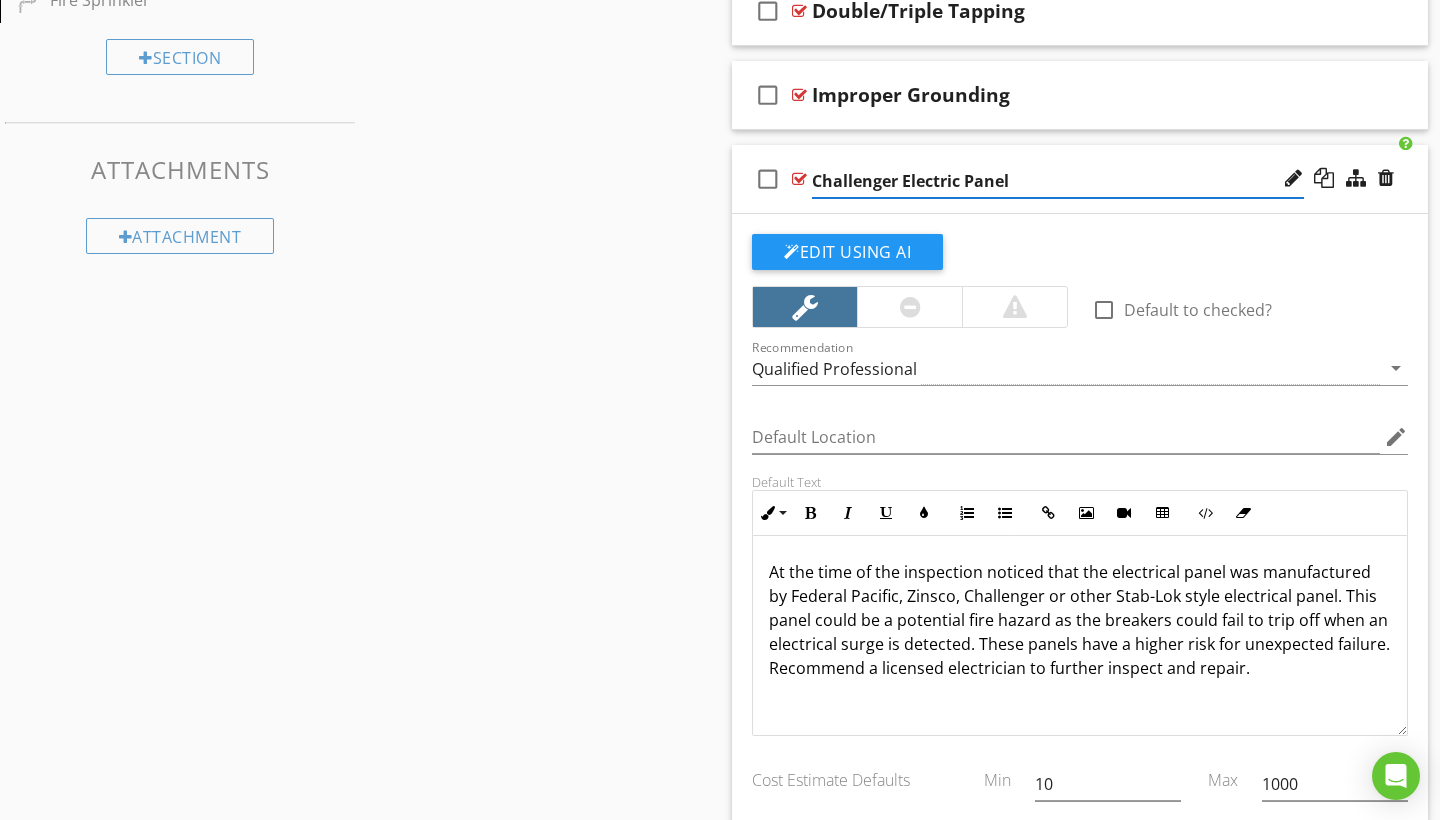 scroll, scrollTop: 938, scrollLeft: 0, axis: vertical 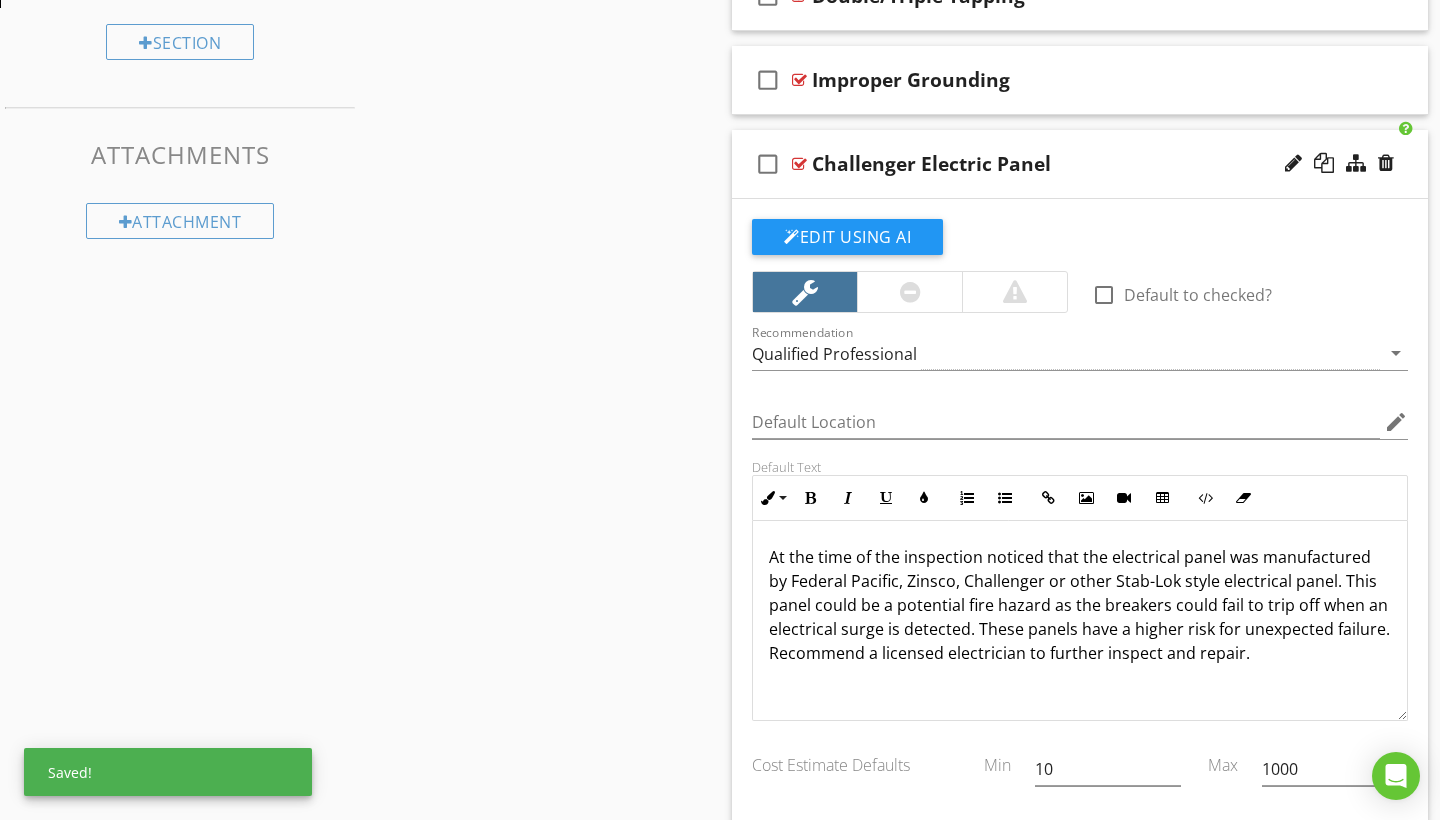 click on "At the time of the inspection noticed that the electrical panel was manufactured by Federal Pacific, Zinsco, Challenger or other Stab-Lok style electrical panel. This panel could be a potential fire hazard as the breakers could fail to trip off when an electrical surge is detected. These panels have a higher risk for unexpected failure. Recommend a licensed electrician to further inspect and repair." at bounding box center [1080, 605] 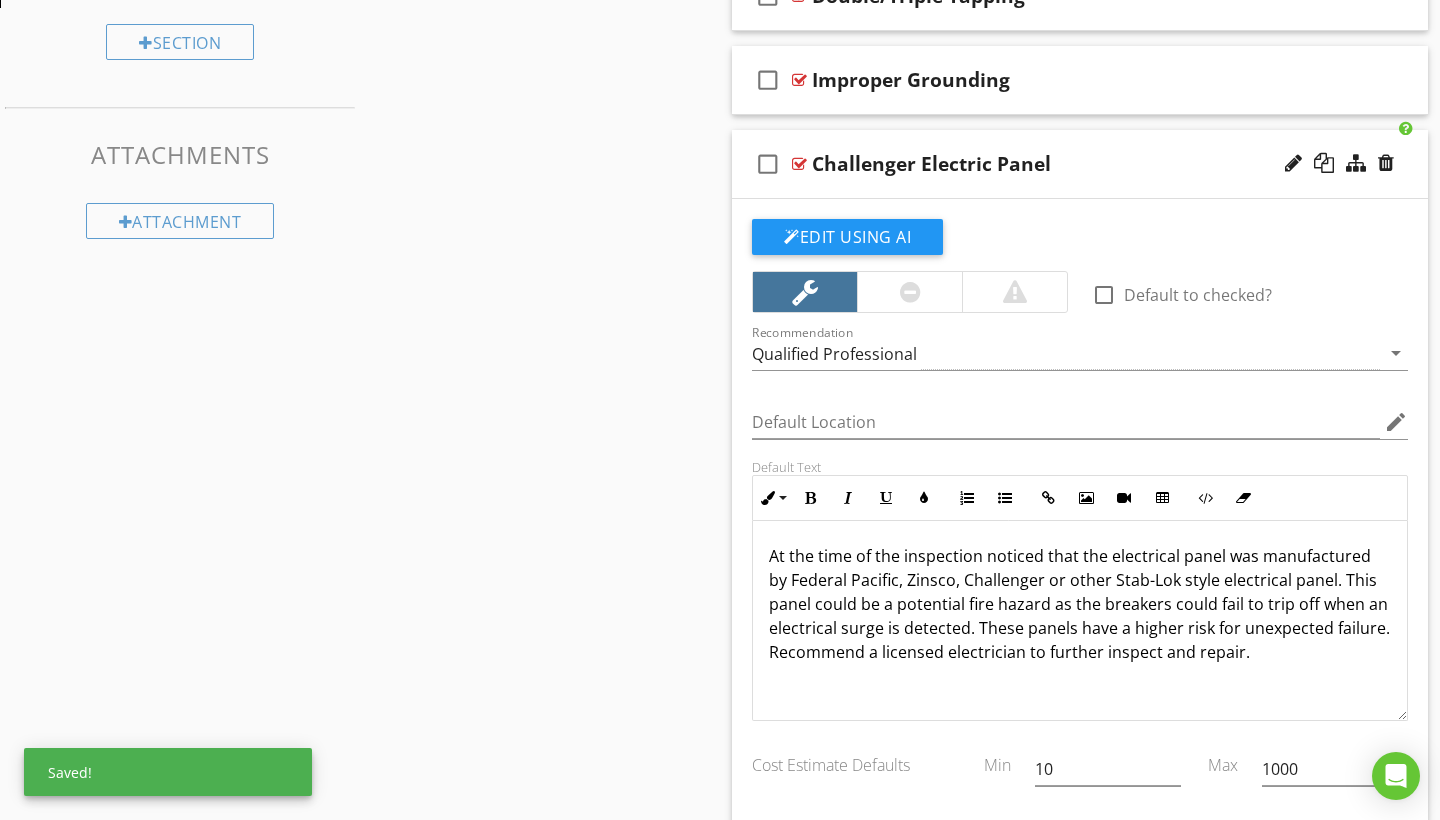 scroll, scrollTop: 1, scrollLeft: 0, axis: vertical 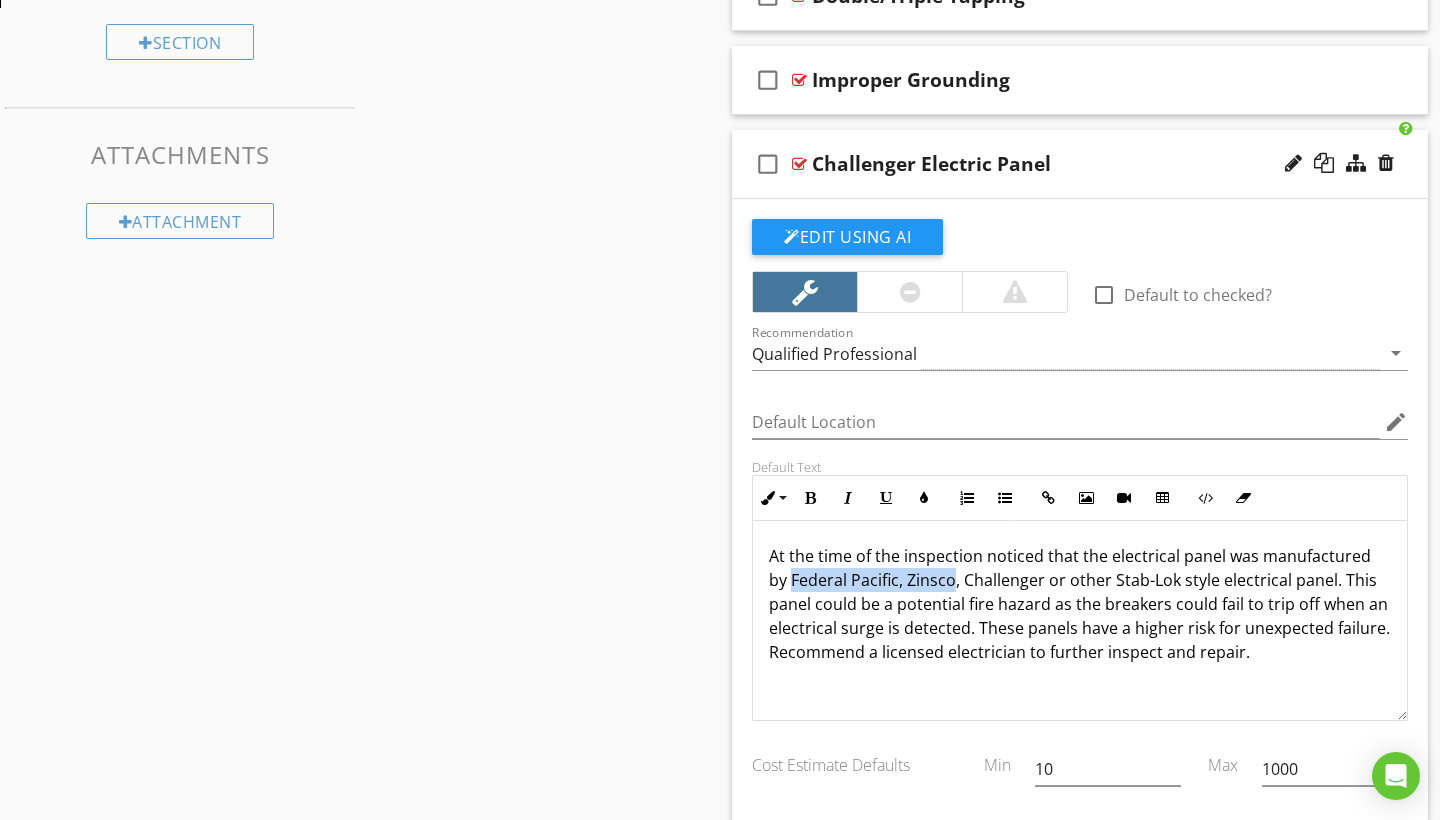 drag, startPoint x: 772, startPoint y: 578, endPoint x: 934, endPoint y: 584, distance: 162.11107 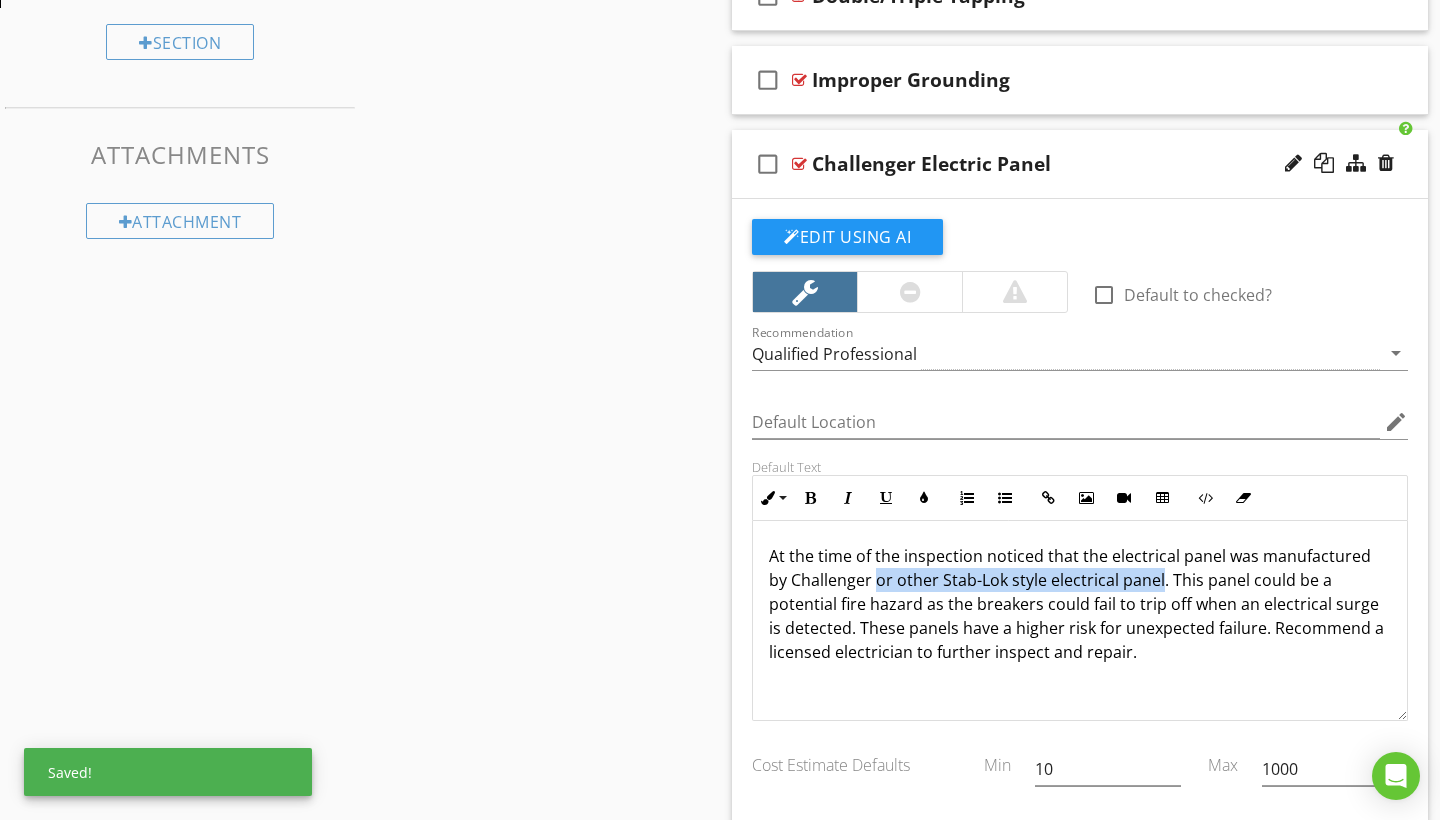 drag, startPoint x: 853, startPoint y: 577, endPoint x: 1136, endPoint y: 581, distance: 283.02826 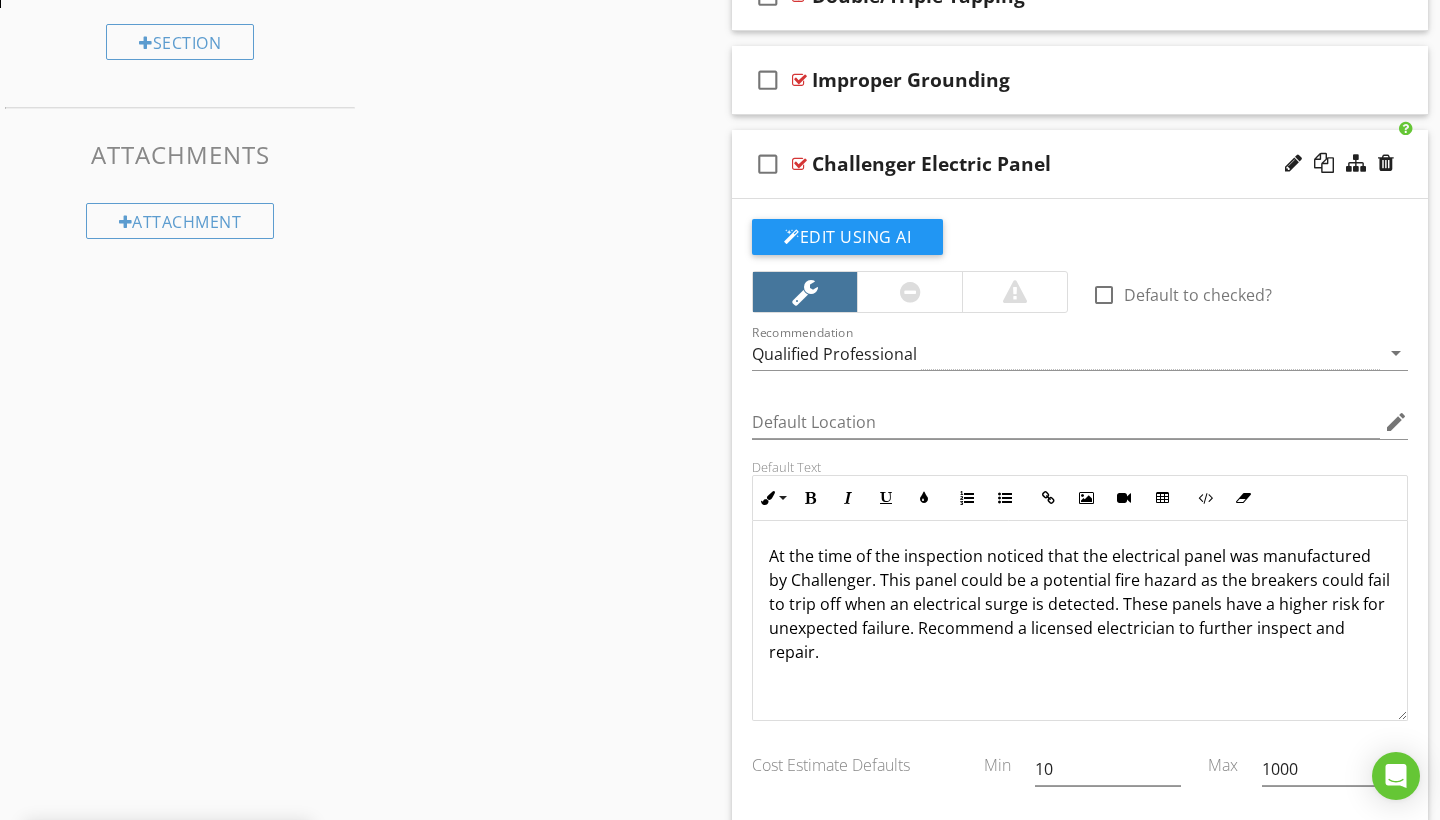 click on "At the time of the inspection noticed that the electrical panel was manufactured by Challenger. This panel could be a potential fire hazard as the breakers could fail to trip off when an electrical surge is detected. These panels have a higher risk for unexpected failure. Recommend a licensed electrician to further inspect and repair." at bounding box center (1080, 604) 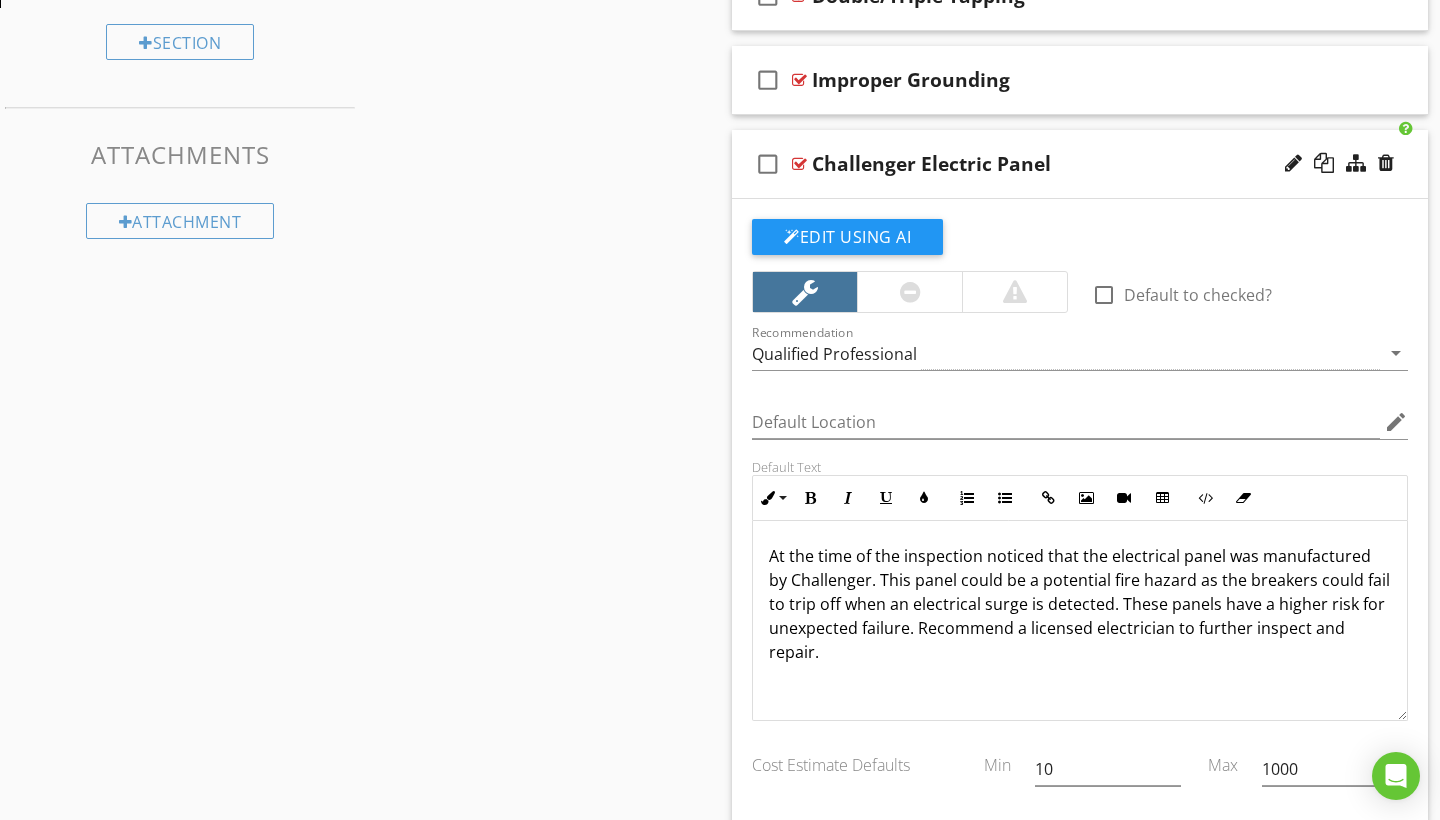 click on "At the time of the inspection noticed that the electrical panel was manufactured by Challenger. This panel could be a potential fire hazard as the breakers could fail to trip off when an electrical surge is detected. These panels have a higher risk for unexpected failure. Recommend a licensed electrician to further inspect and repair." at bounding box center [1080, 604] 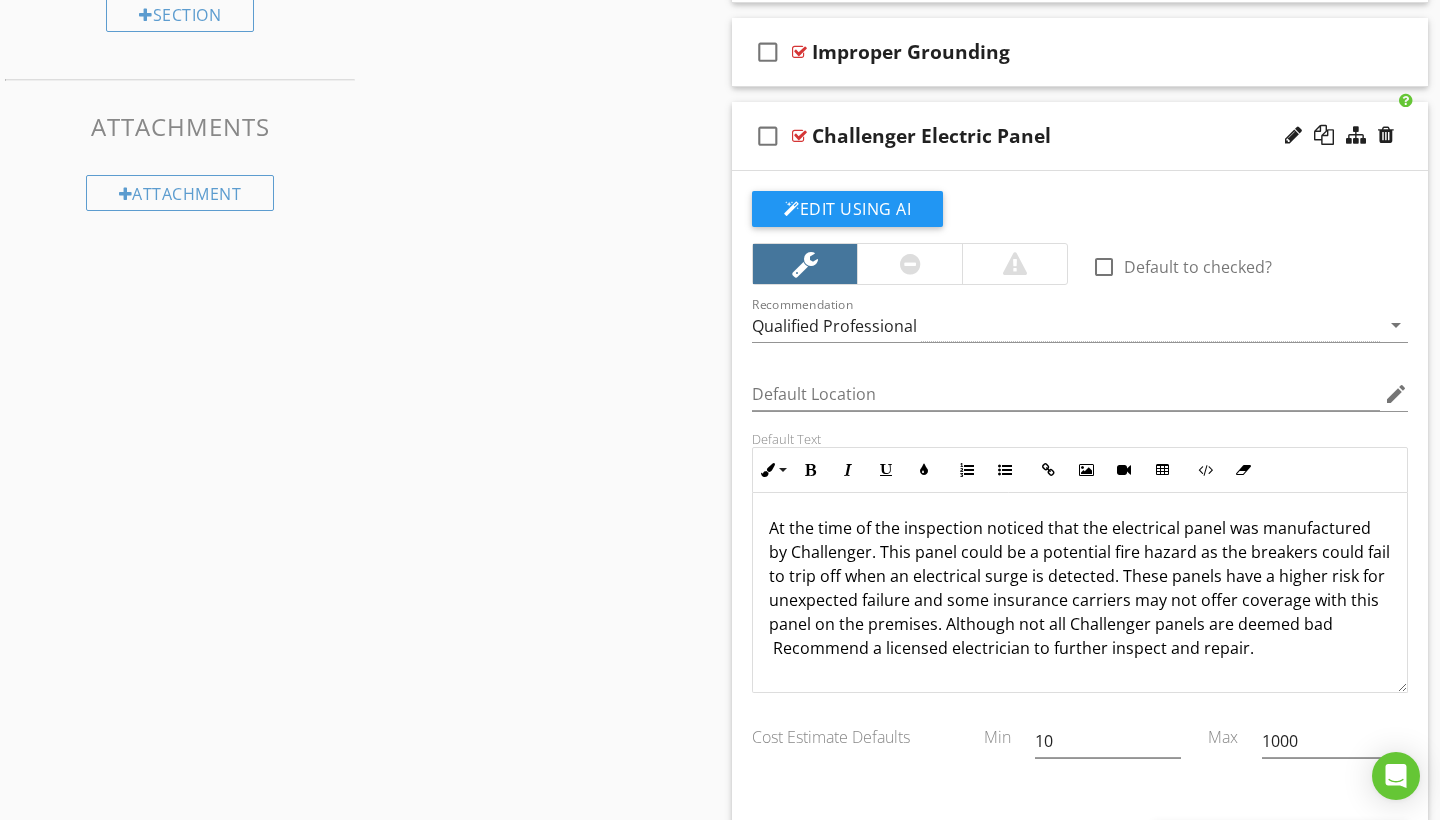 scroll, scrollTop: 968, scrollLeft: 0, axis: vertical 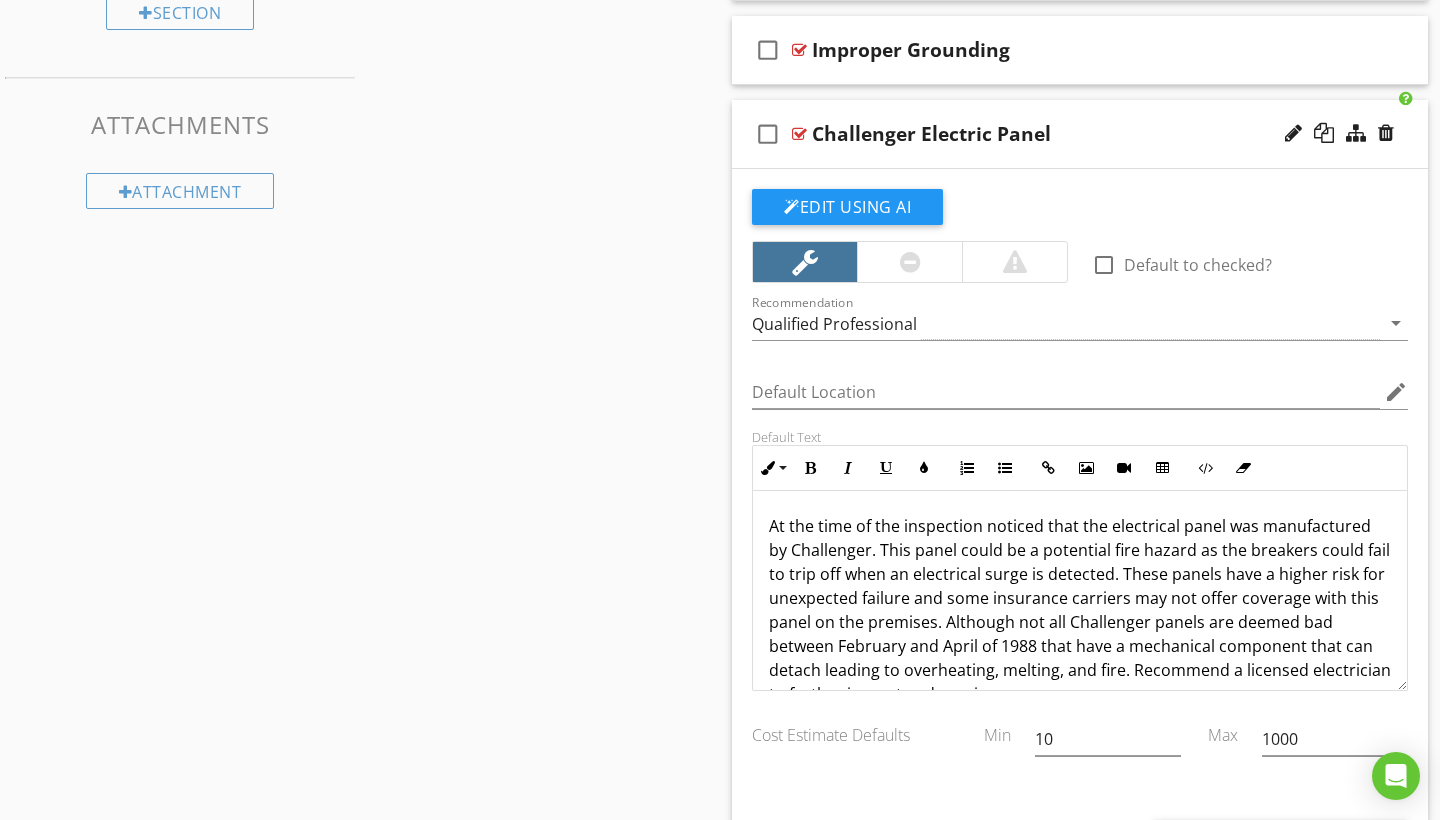click on "At the time of the inspection noticed that the electrical panel was manufactured by Challenger. This panel could be a potential fire hazard as the breakers could fail to trip off when an electrical surge is detected. These panels have a higher risk for unexpected failure and some insurance carriers may not offer coverage with this panel on the premises. Although not all Challenger panels are deemed bad between February and April of 1988 that have a mechanical component that can detach leading to overheating, melting, and fire. Recommend a licensed electrician to further inspect and repair." at bounding box center [1080, 610] 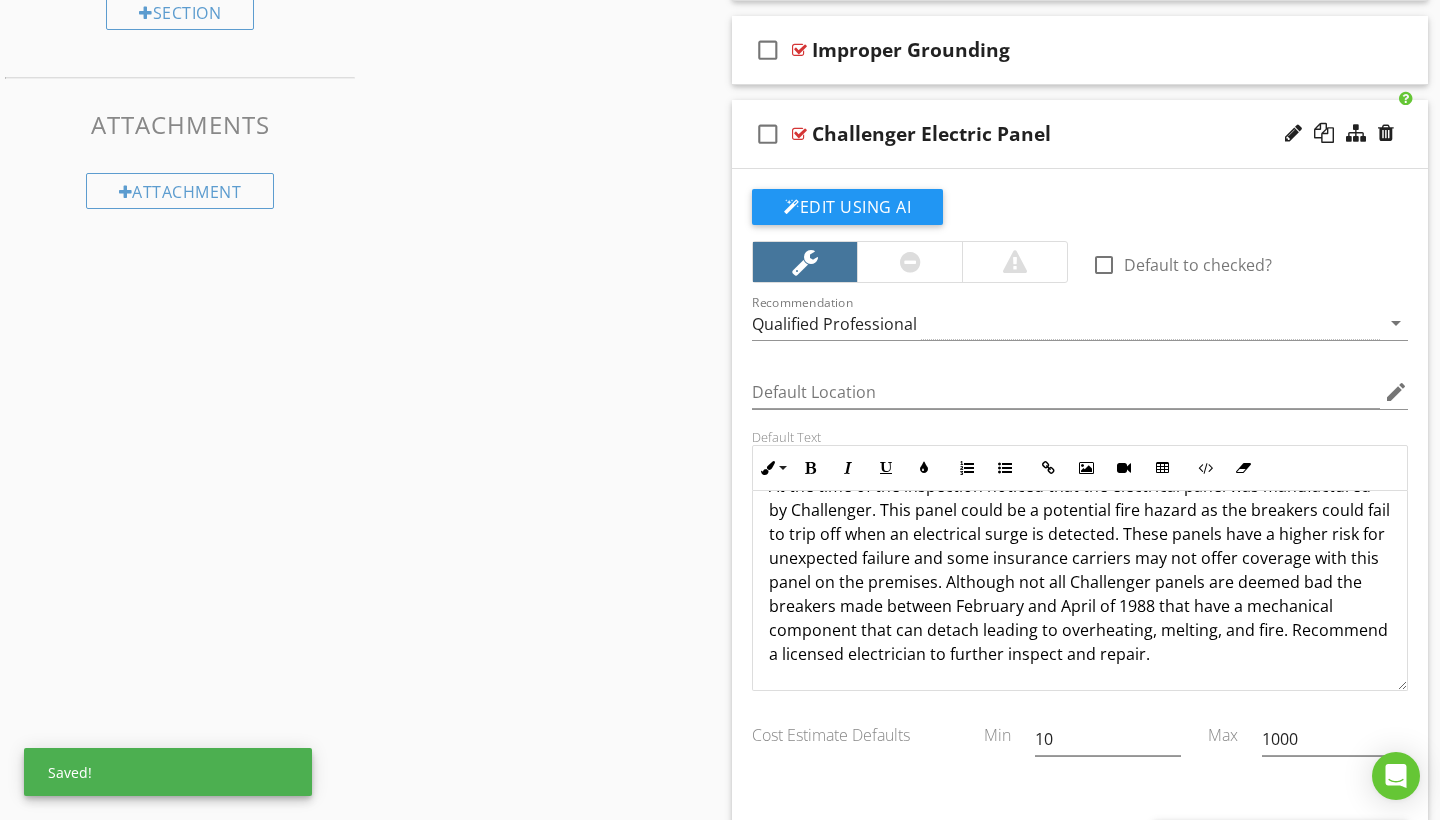 scroll, scrollTop: 41, scrollLeft: 0, axis: vertical 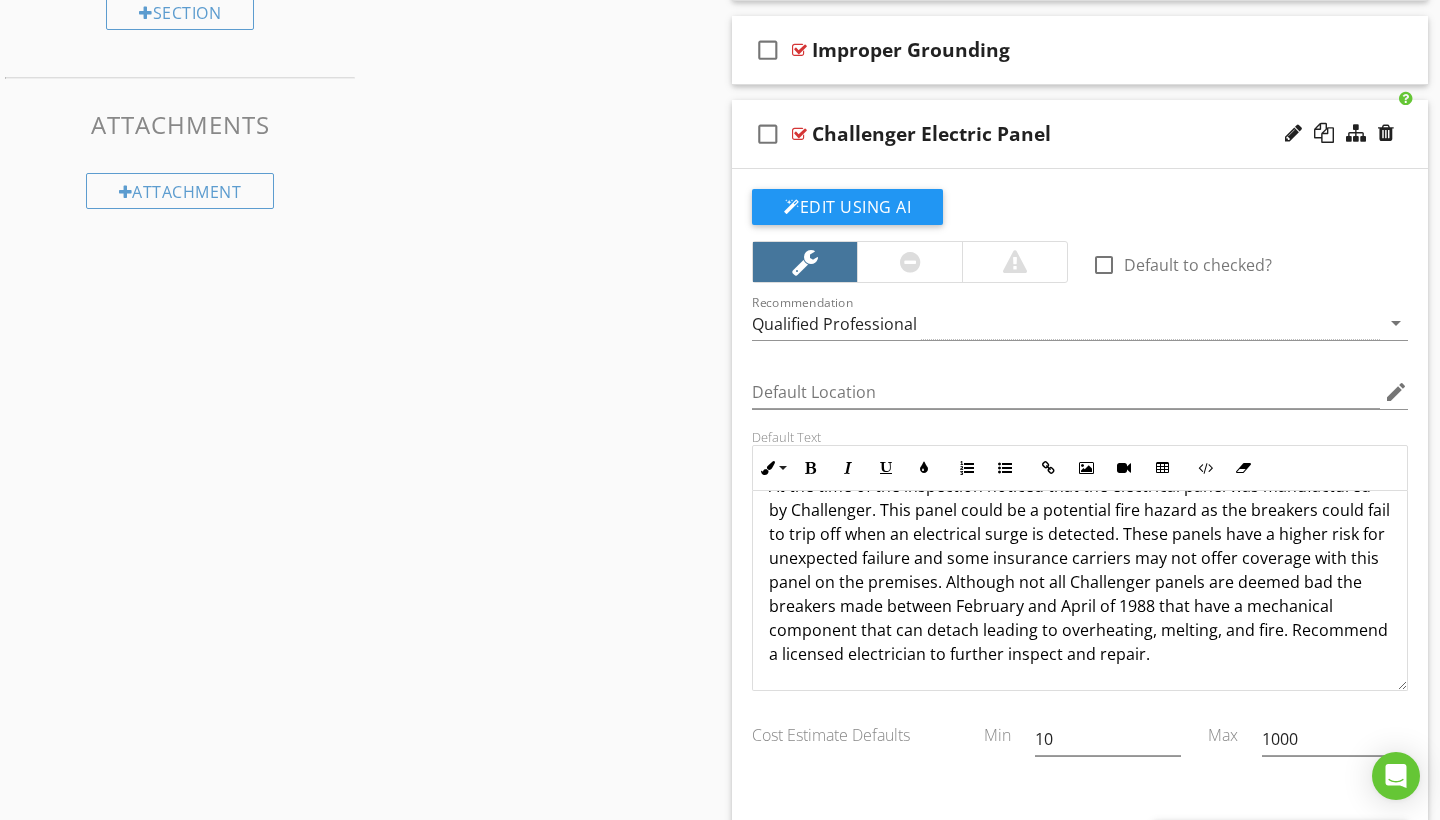 click on "At the time of the inspection noticed that the electrical panel was manufactured by Challenger. This panel could be a potential fire hazard as the breakers could fail to trip off when an electrical surge is detected. These panels have a higher risk for unexpected failure and some insurance carriers may not offer coverage with this panel on the premises. Although not all Challenger panels are deemed bad the breakers made between February and April of 1988 that have a mechanical component that can detach leading to overheating, melting, and fire. Recommend a licensed electrician to further inspect and repair." at bounding box center [1080, 570] 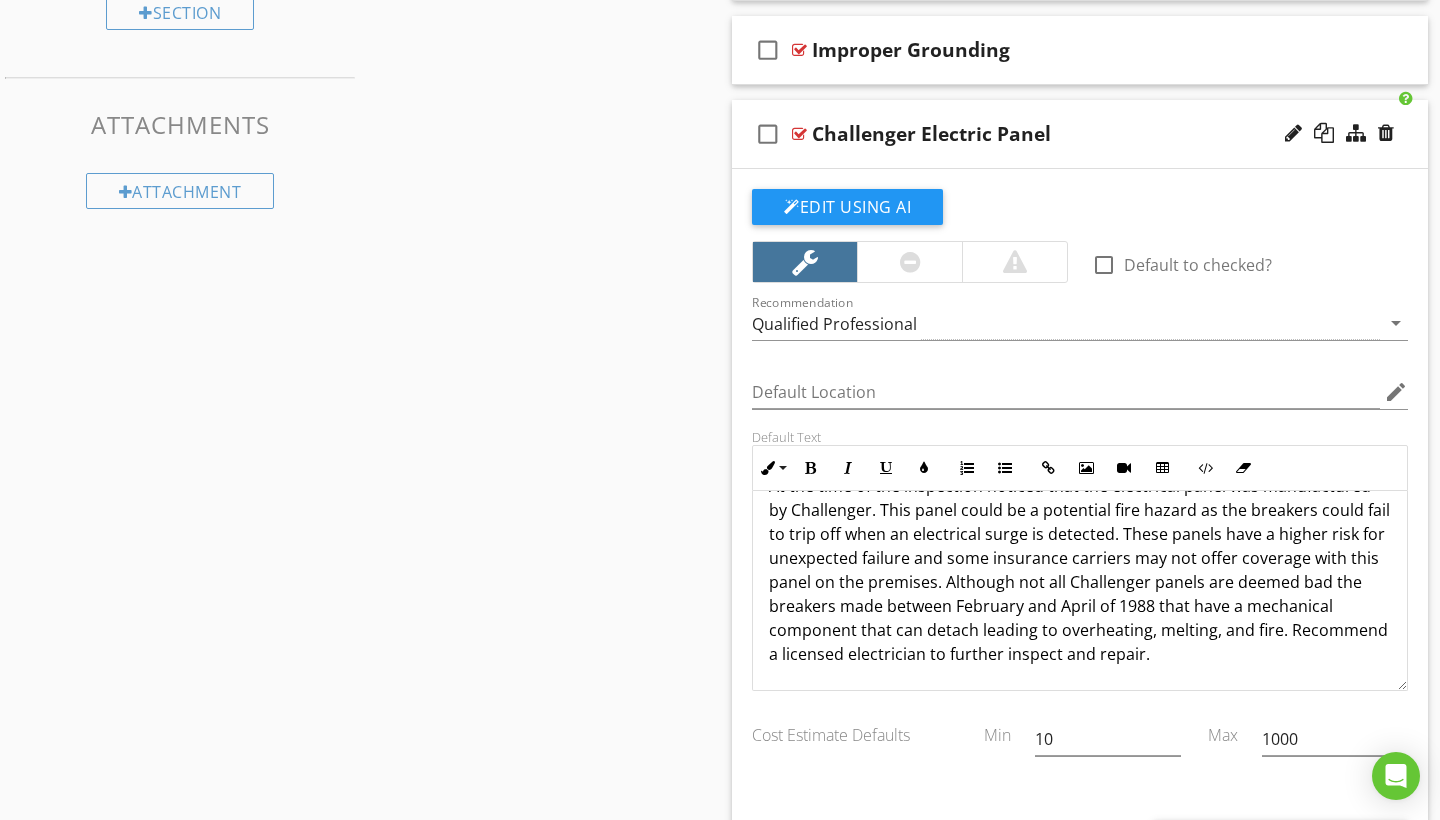 click on "At the time of the inspection noticed that the electrical panel was manufactured by Challenger. This panel could be a potential fire hazard as the breakers could fail to trip off when an electrical surge is detected. These panels have a higher risk for unexpected failure and some insurance carriers may not offer coverage with this panel on the premises. Although not all Challenger panels are deemed bad the breakers made between February and April of 1988 that have a mechanical component that can detach leading to overheating, melting, and fire. Recommend a licensed electrician to further inspect and repair." at bounding box center [1080, 570] 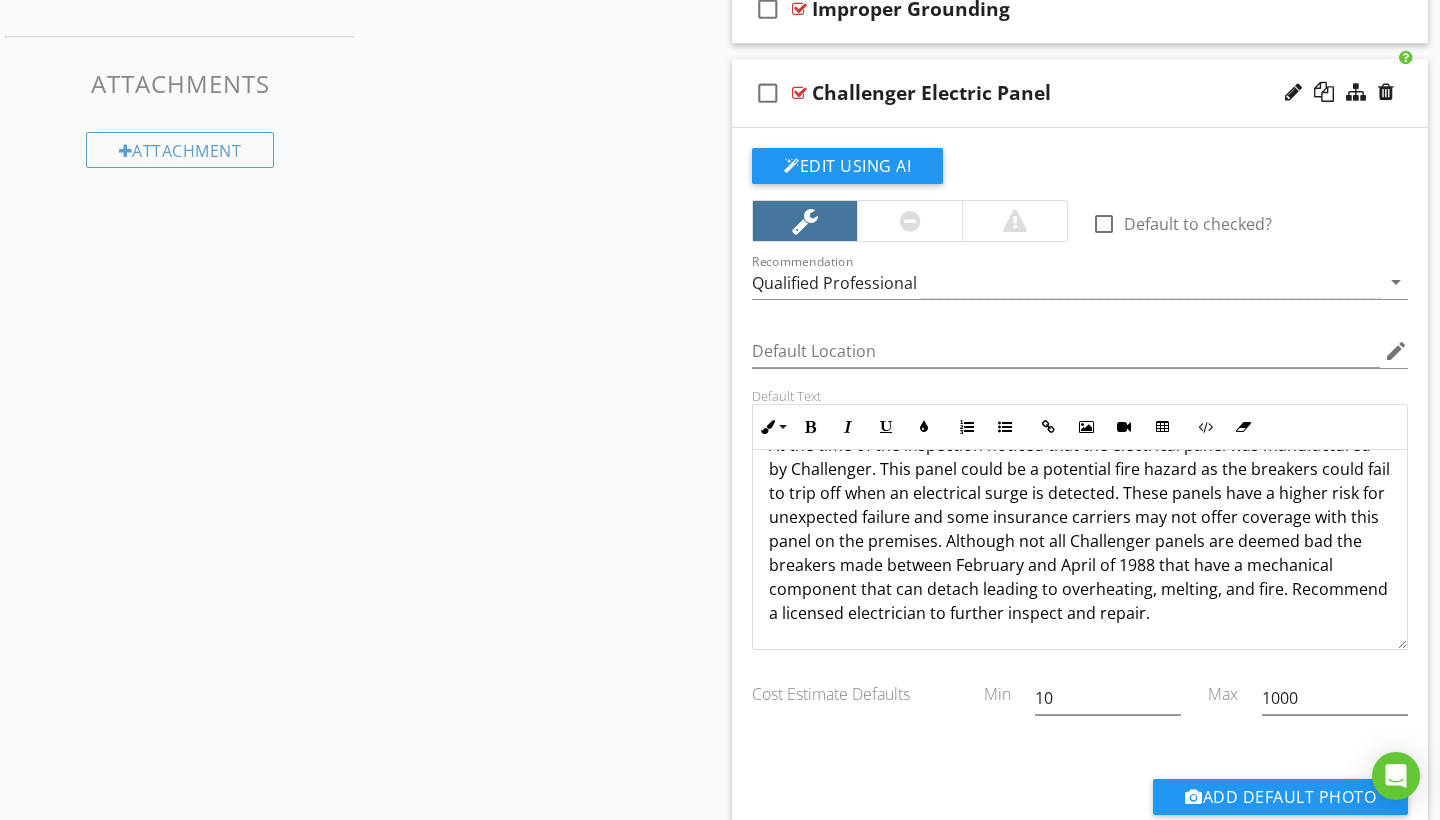 scroll, scrollTop: 1022, scrollLeft: 0, axis: vertical 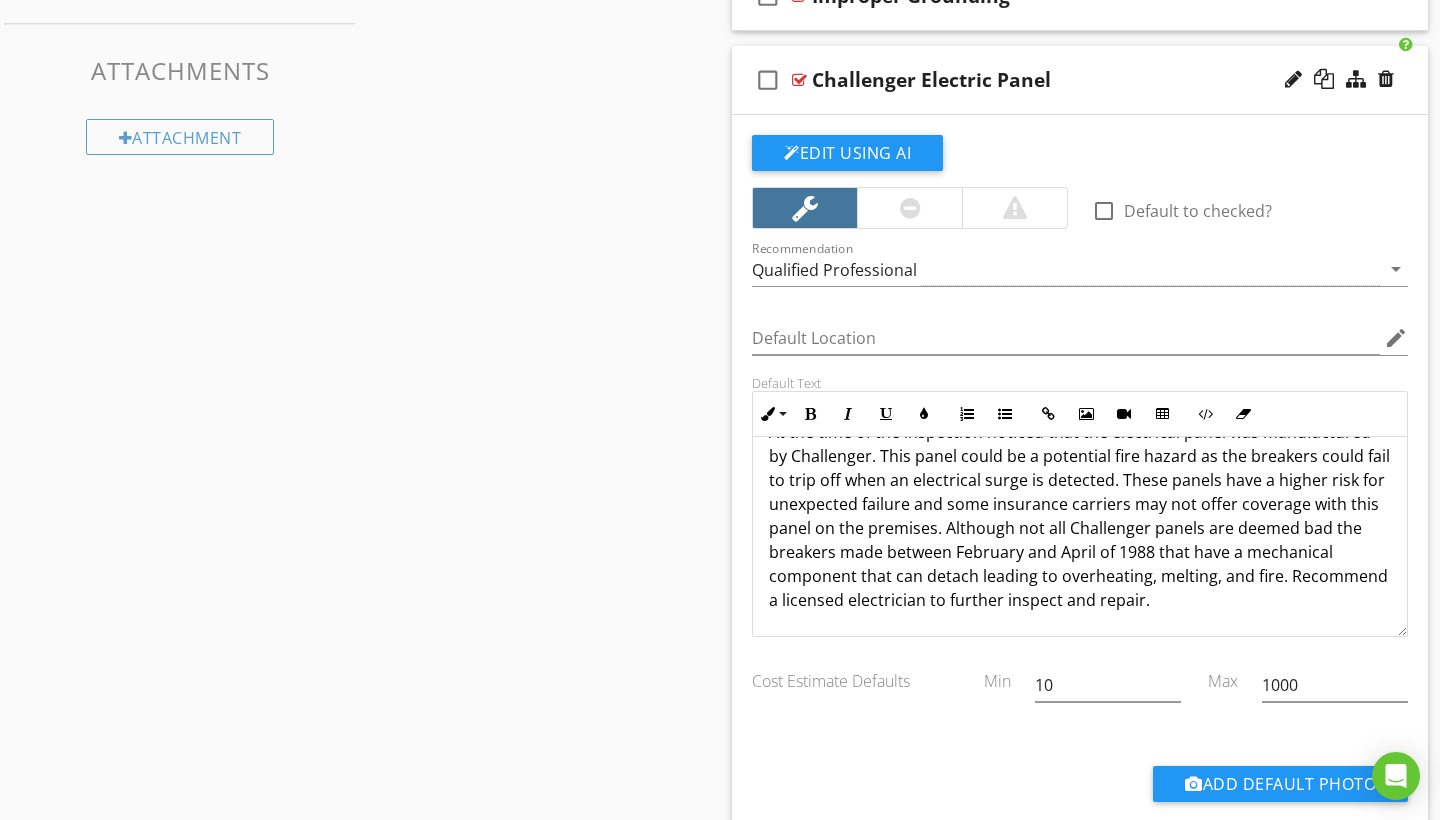 click on "At the time of the inspection noticed that the electrical panel was manufactured by Challenger. This panel could be a potential fire hazard as the breakers could fail to trip off when an electrical surge is detected. These panels have a higher risk for unexpected failure and some insurance carriers may not offer coverage with this panel on the premises. Although not all Challenger panels are deemed bad the breakers made between February and April of 1988 that have a mechanical component that can detach leading to overheating, melting, and fire. Recommend a licensed electrician to further inspect and repair." at bounding box center [1080, 516] 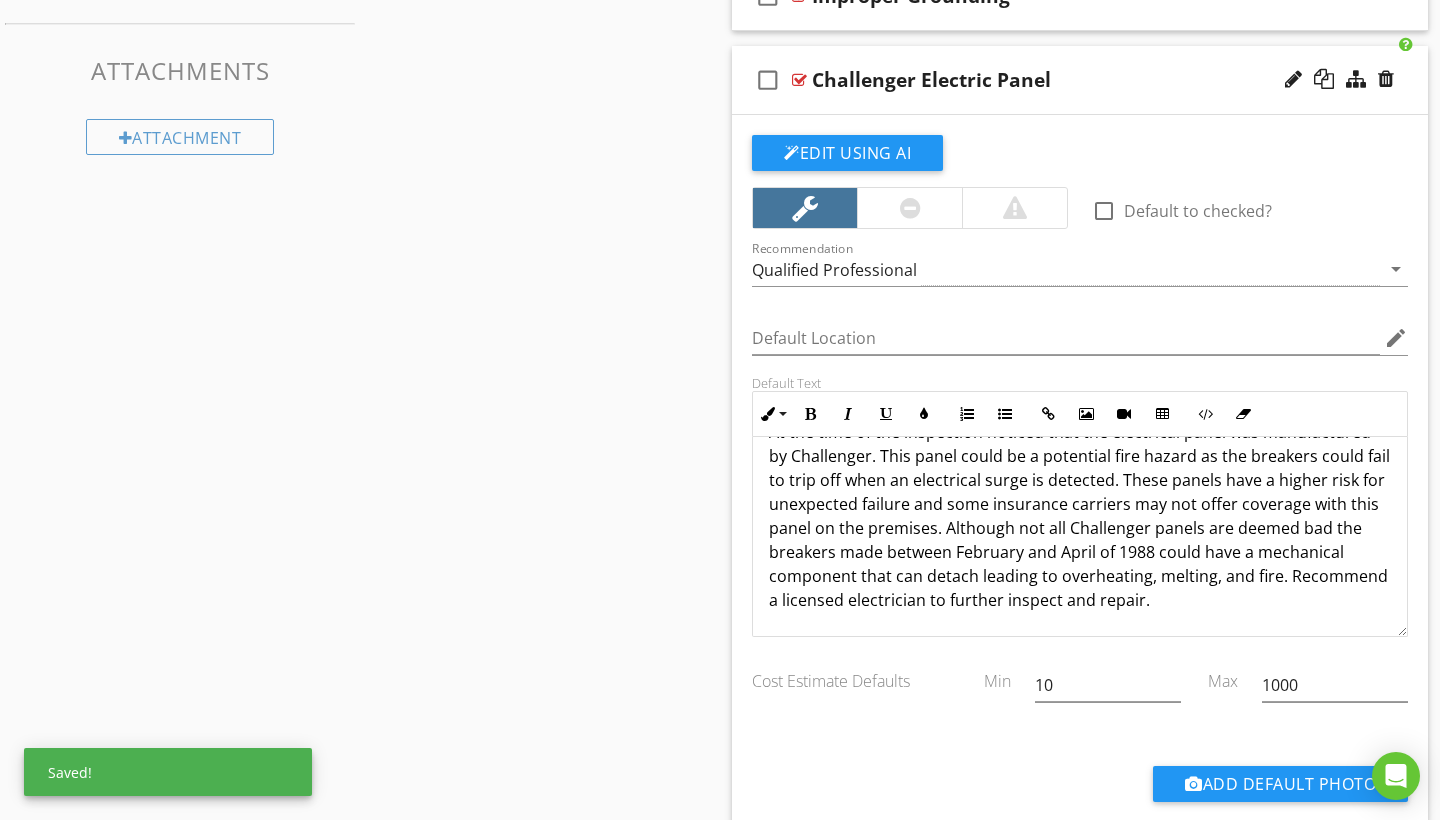 click on "At the time of the inspection noticed that the electrical panel was manufactured by Challenger. This panel could be a potential fire hazard as the breakers could fail to trip off when an electrical surge is detected. These panels have a higher risk for unexpected failure and some insurance carriers may not offer coverage with this panel on the premises. Although not all Challenger panels are deemed bad the breakers made between February and April of 1988 could have a mechanical component that can detach leading to overheating, melting, and fire. Recommend a licensed electrician to further inspect and repair." at bounding box center (1080, 516) 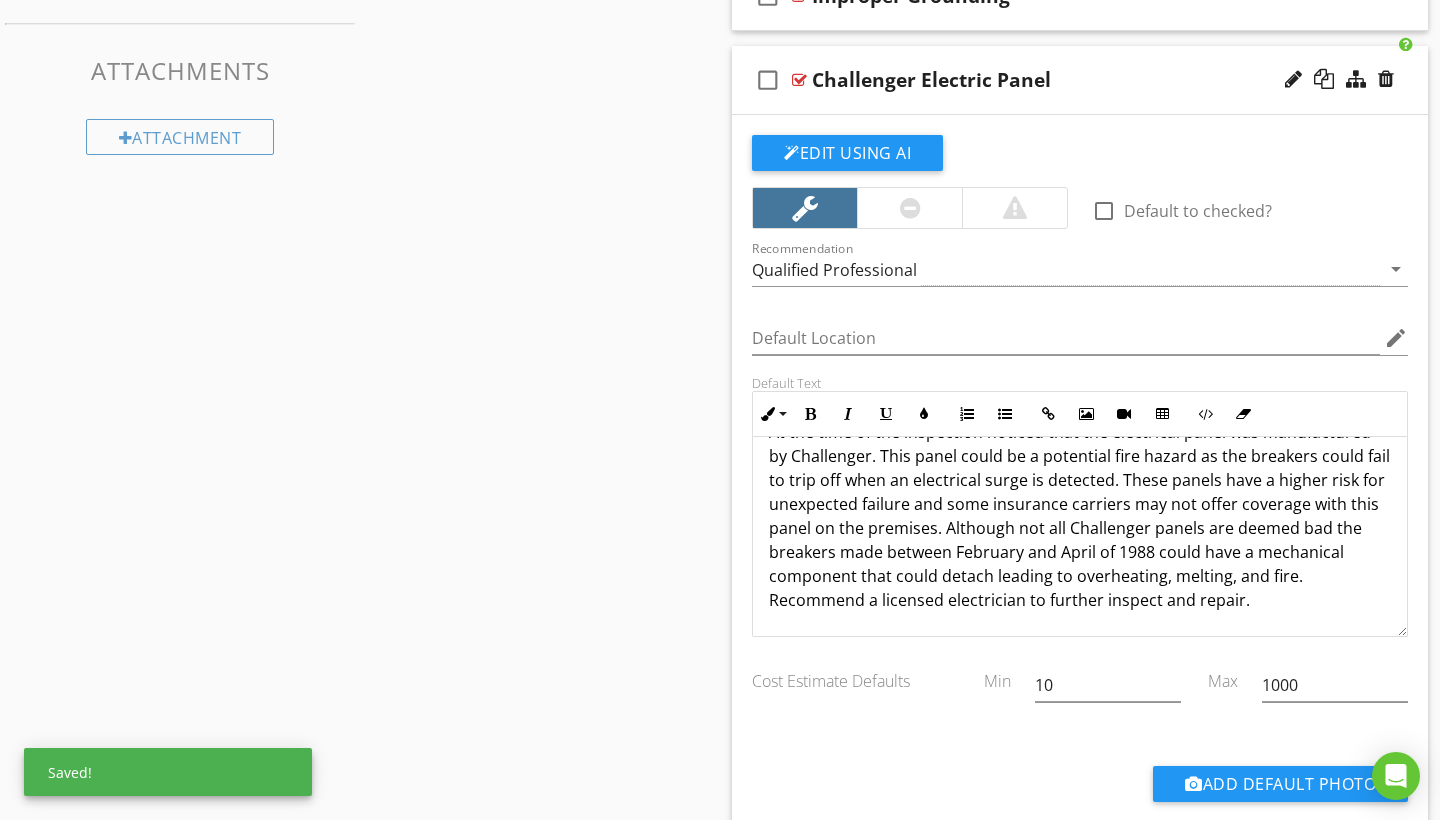 click on "At the time of the inspection noticed that the electrical panel was manufactured by Challenger. This panel could be a potential fire hazard as the breakers could fail to trip off when an electrical surge is detected. These panels have a higher risk for unexpected failure and some insurance carriers may not offer coverage with this panel on the premises. Although not all Challenger panels are deemed bad the breakers made between February and April of 1988 could have a mechanical component that could detach leading to overheating, melting, and fire. Recommend a licensed electrician to further inspect and repair." at bounding box center (1080, 516) 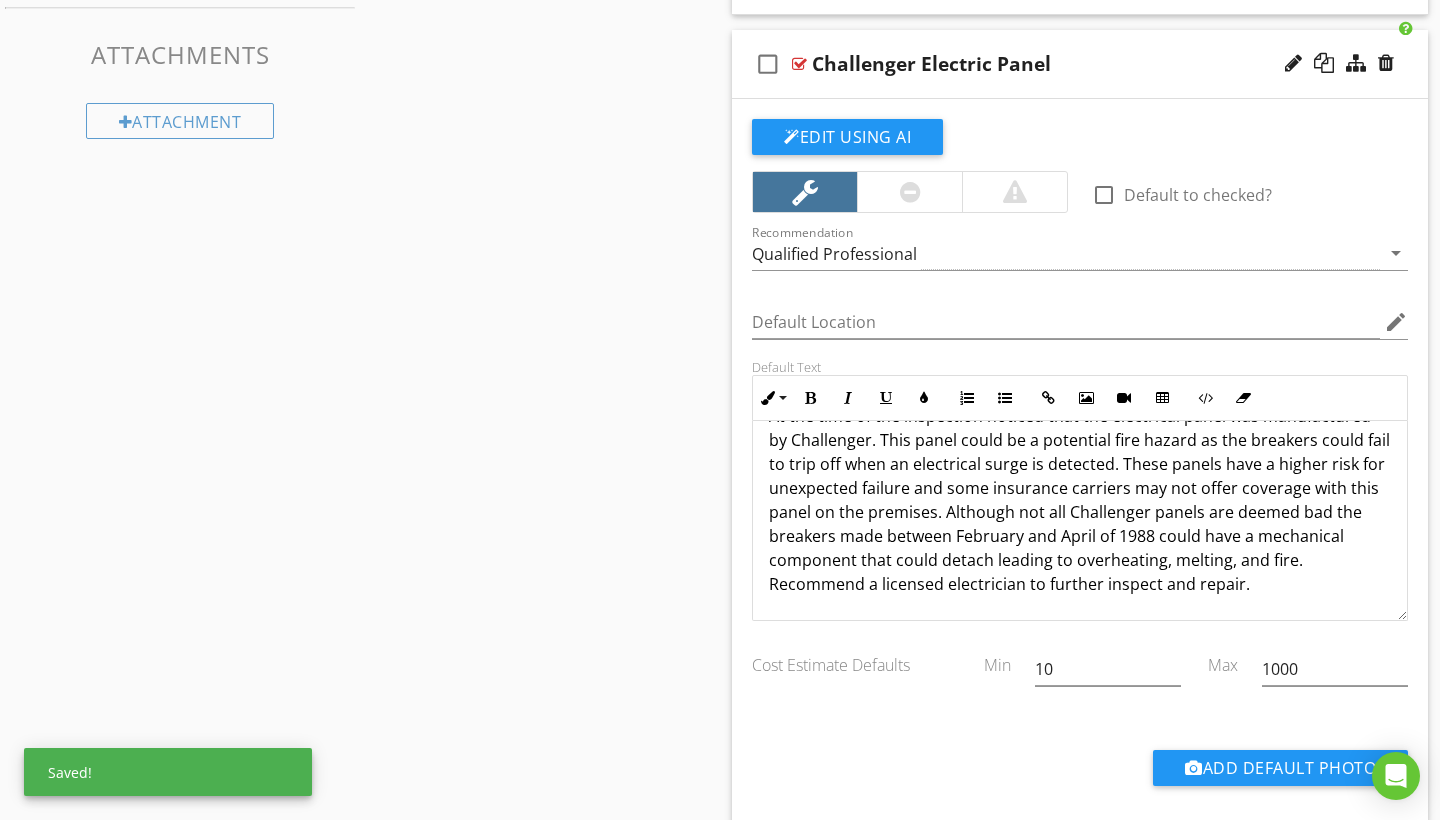 scroll, scrollTop: 1039, scrollLeft: 0, axis: vertical 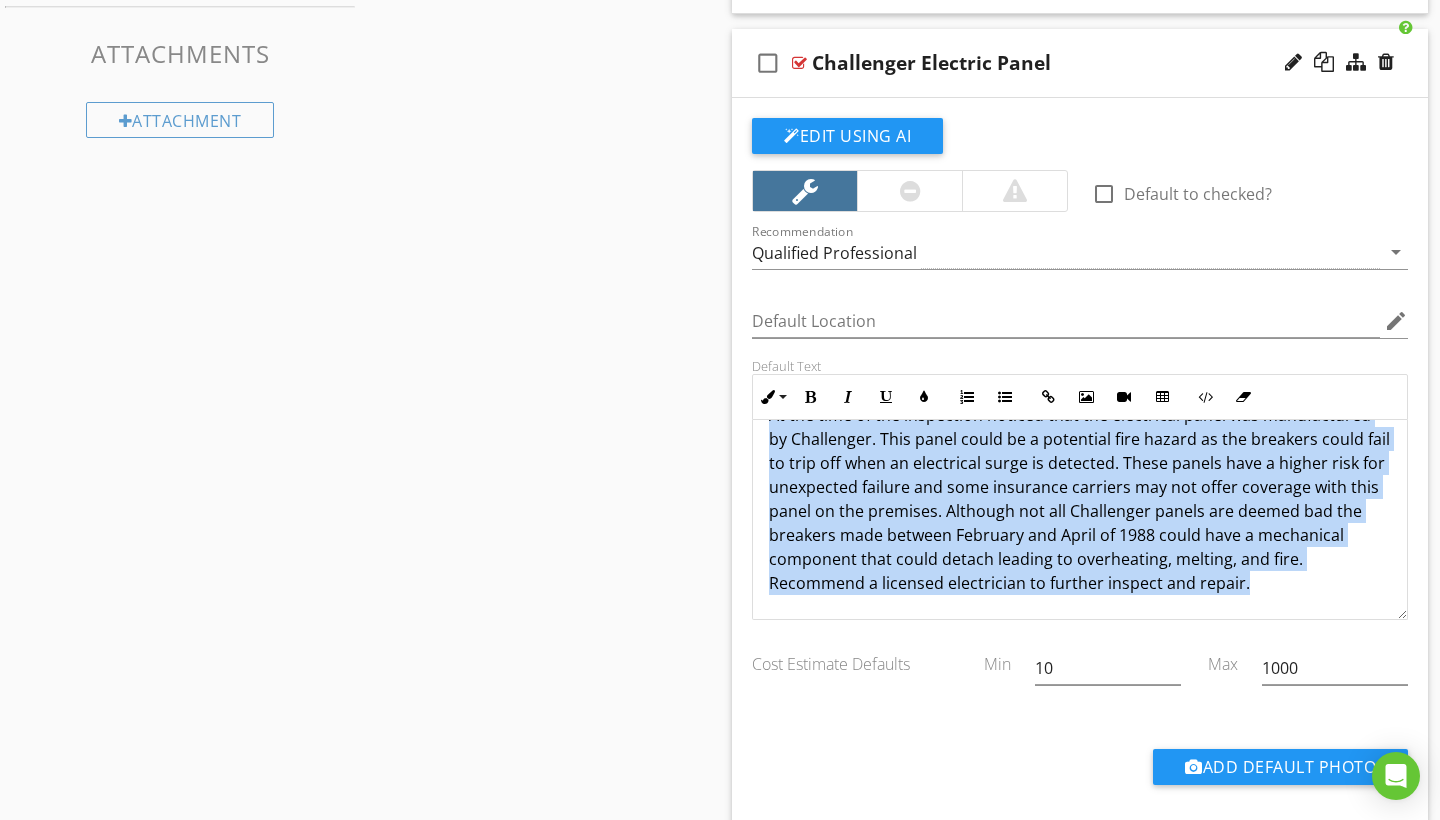 copy on "At the time of the inspection noticed that the electrical panel was manufactured by Challenger. This panel could be a potential fire hazard as the breakers could fail to trip off when an electrical surge is detected. These panels have a higher risk for unexpected failure and some insurance carriers may not offer coverage with this panel on the premises. Although not all Challenger panels are deemed bad the breakers made between February and April of 1988 could have a mechanical component that could detach leading to overheating, melting, and fire. Recommend a licensed electrician to further inspect and repair." 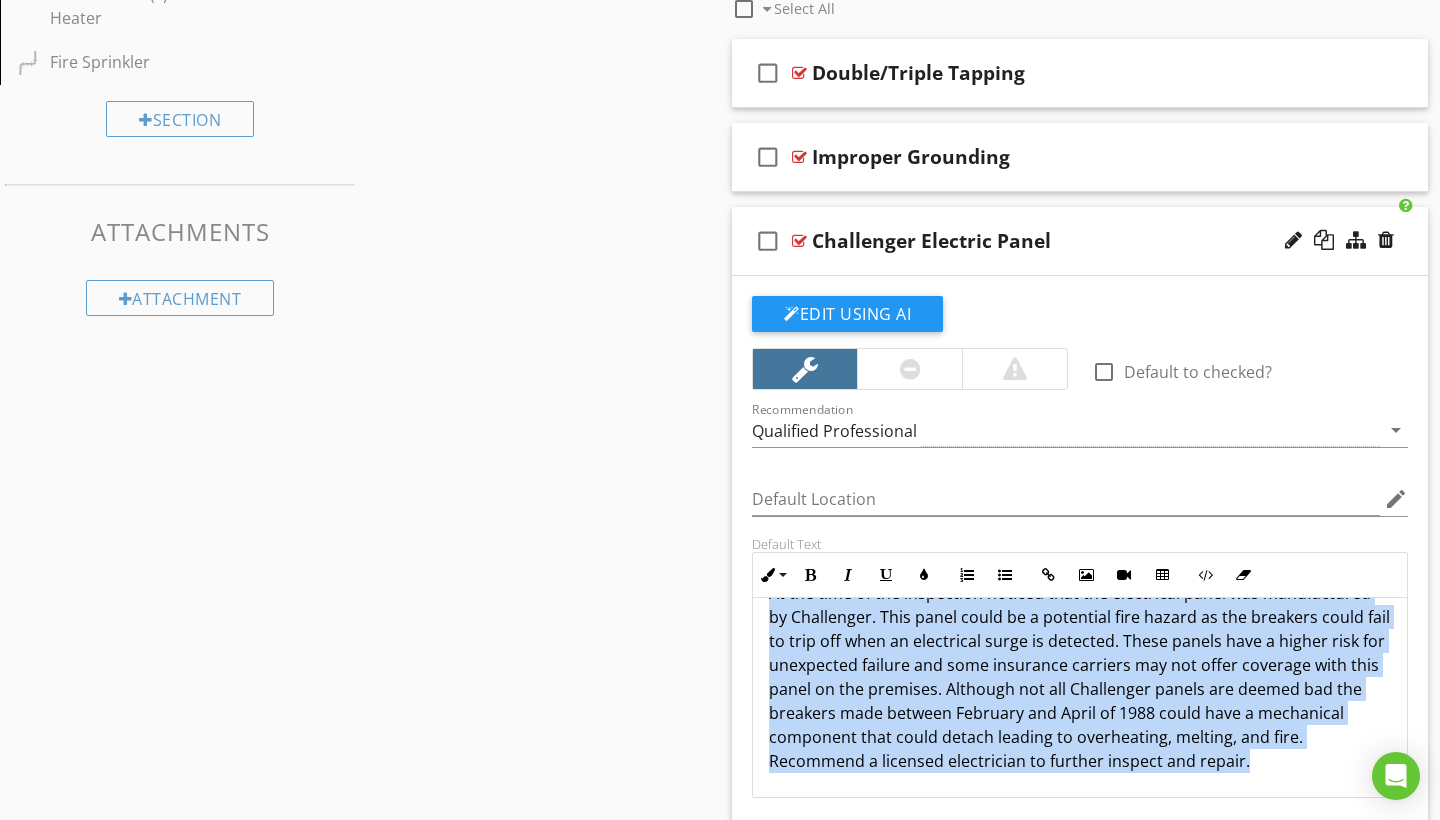scroll, scrollTop: 860, scrollLeft: 0, axis: vertical 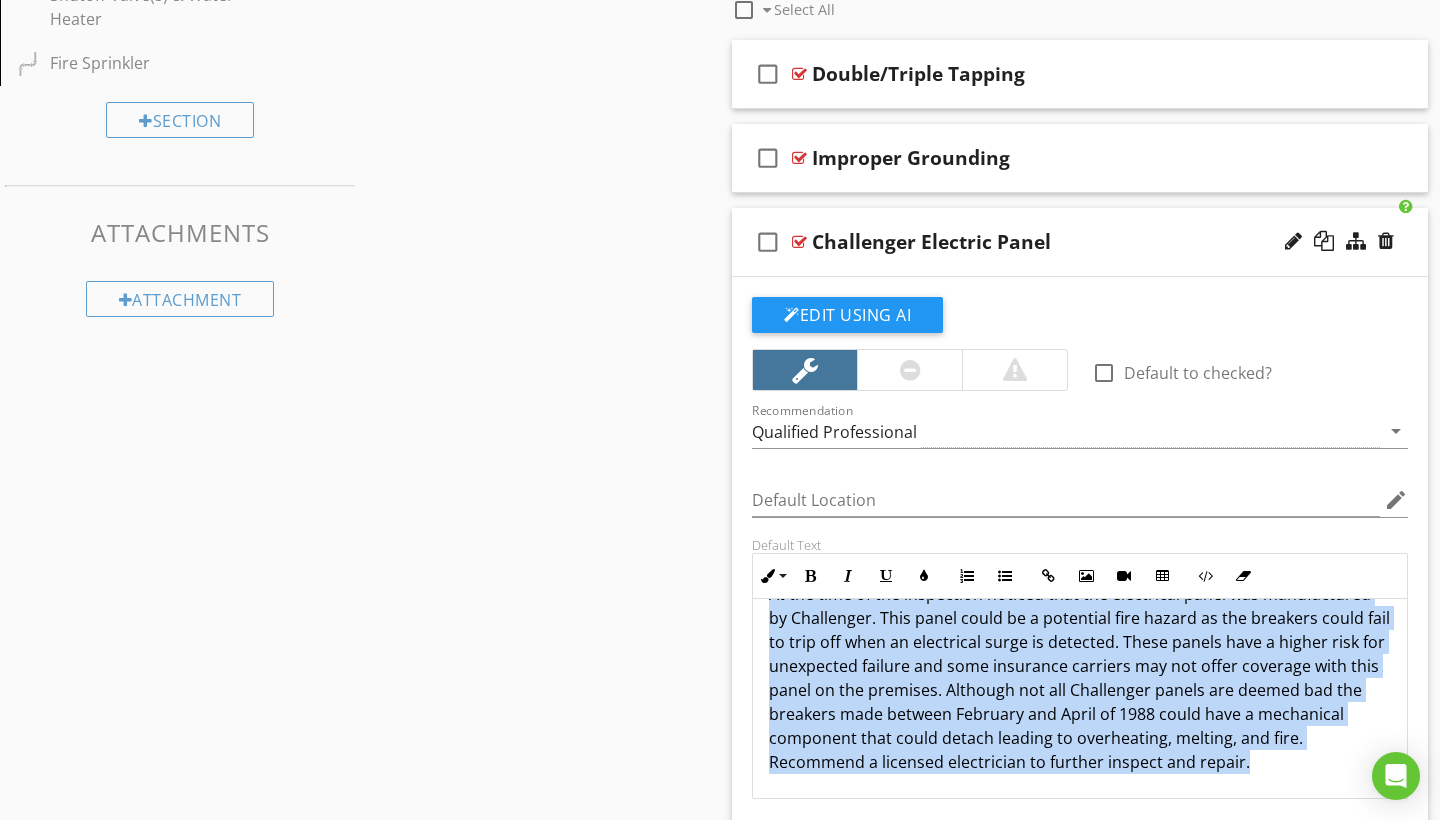 copy on "At the time of the inspection noticed that the electrical panel was manufactured by Challenger. This panel could be a potential fire hazard as the breakers could fail to trip off when an electrical surge is detected. These panels have a higher risk for unexpected failure and some insurance carriers may not offer coverage with this panel on the premises. Although not all Challenger panels are deemed bad the breakers made between February and April of 1988 could have a mechanical component that could detach leading to overheating, melting, and fire. Recommend a licensed electrician to further inspect and repair." 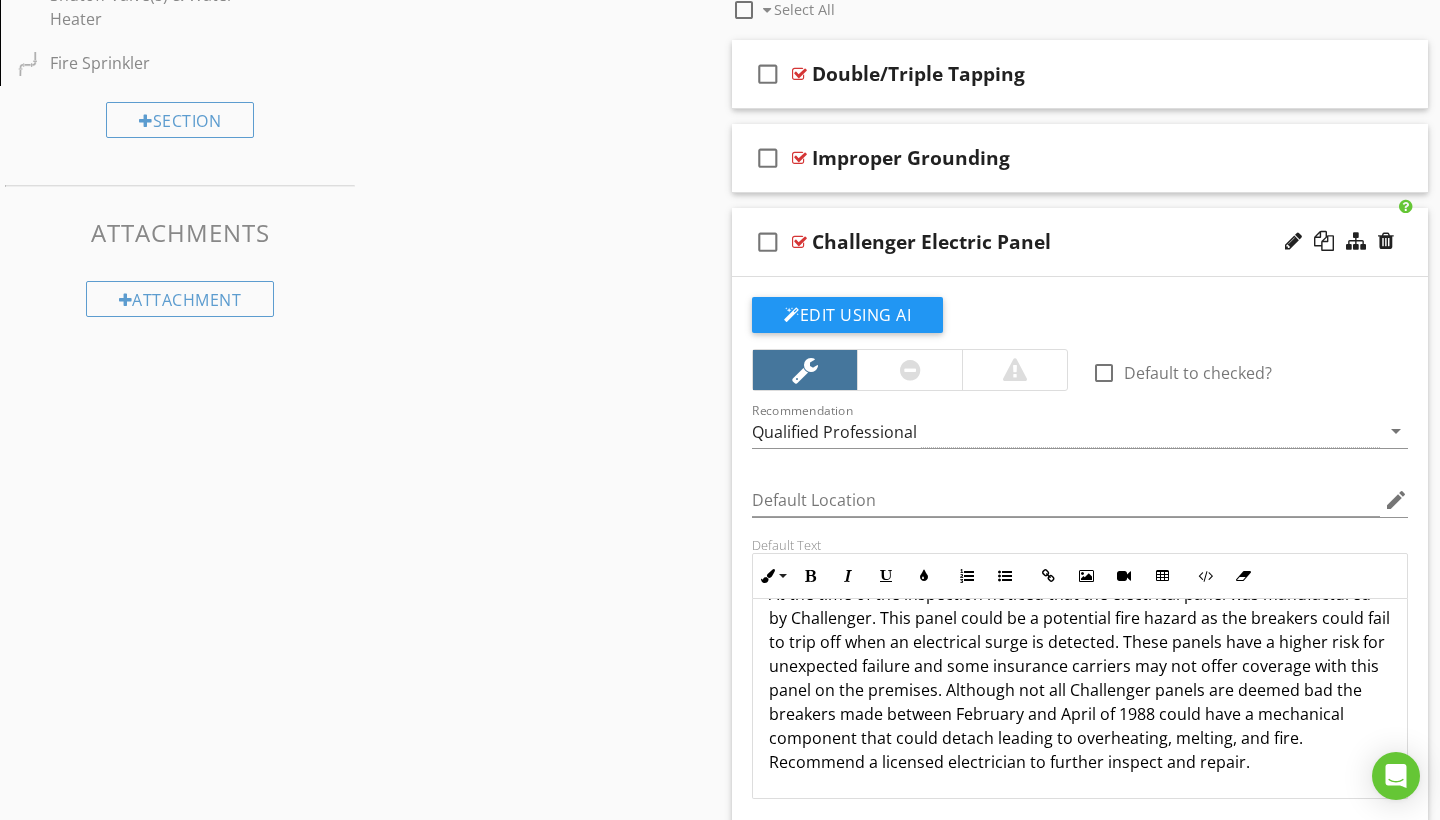 click on "Sections
Inspection Details           Plumbing Main Water Shutoff Valve(s)            Electrical - Main Service & Sub-Panel           Utility / Laundry           Living room           Bed Room 1           Bathroom 1           Primary Bedroom 1           Primary Bathroom 1           Kitchen           HVAC           Plumbing Main Water Shutoff Valve(s) & Water Heater            Fire Sprinkler
Section
Attachments
Attachment
Items
Subpanels, Service & Grounding & Overcurrent Device
Item
Comments
New
Informational   check_box_outline_blank     Select All       check_box_outline_blank
Condition
New
Limitations   check_box_outline_blank     Select All     check_box_outline_blank
Limited Access" at bounding box center (720, 809) 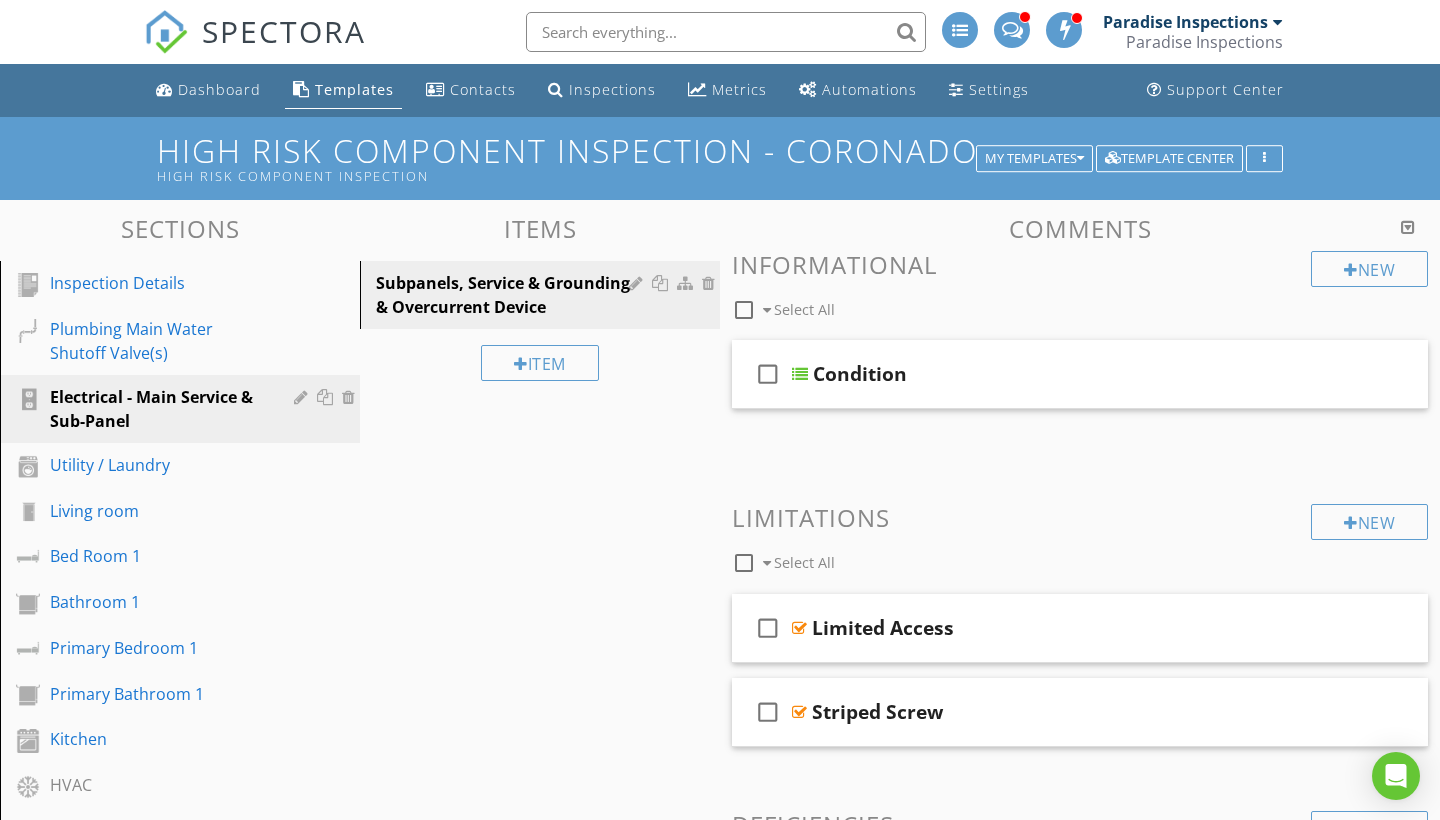 scroll, scrollTop: -1, scrollLeft: 0, axis: vertical 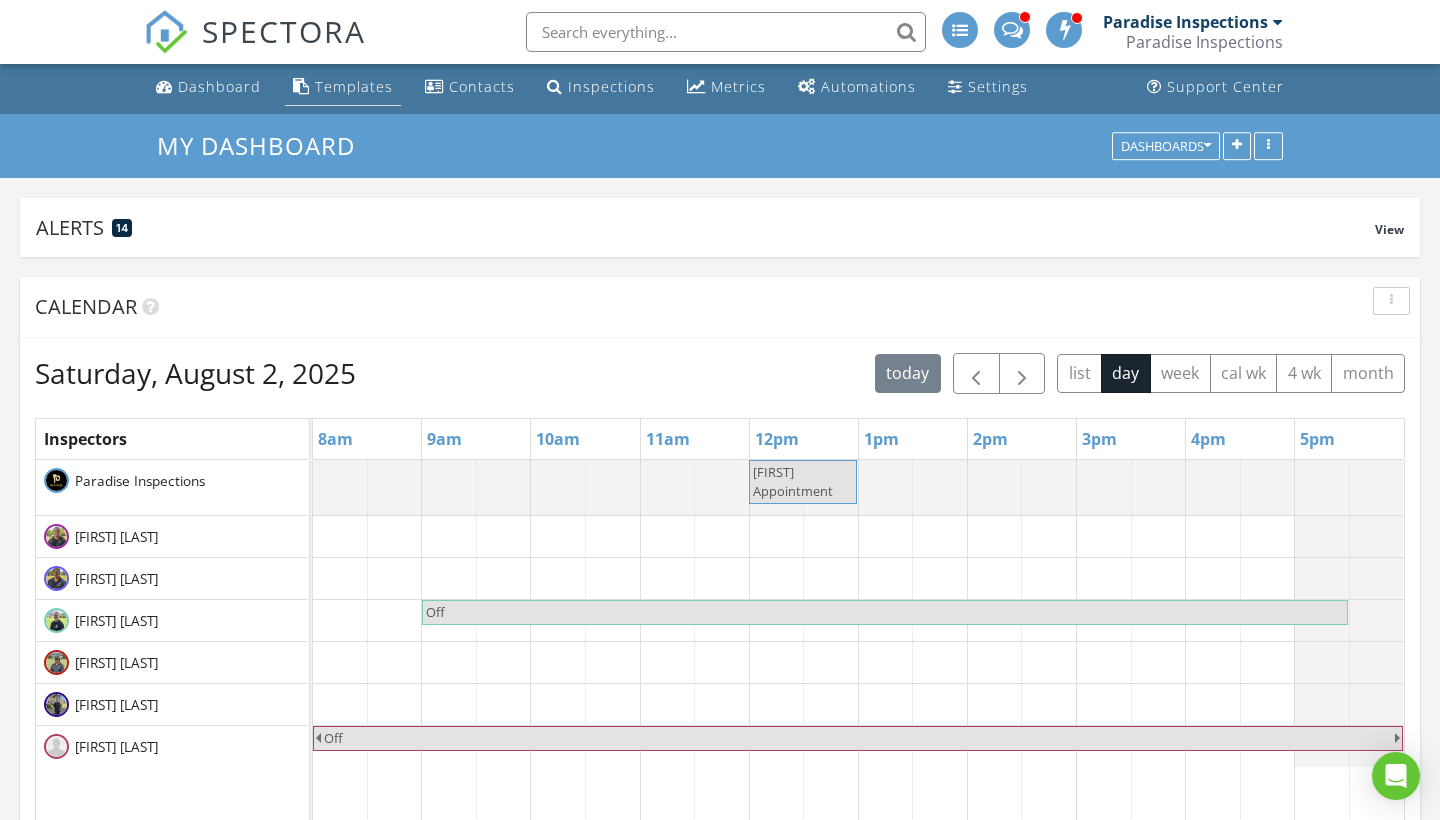 click on "Templates" at bounding box center [354, 86] 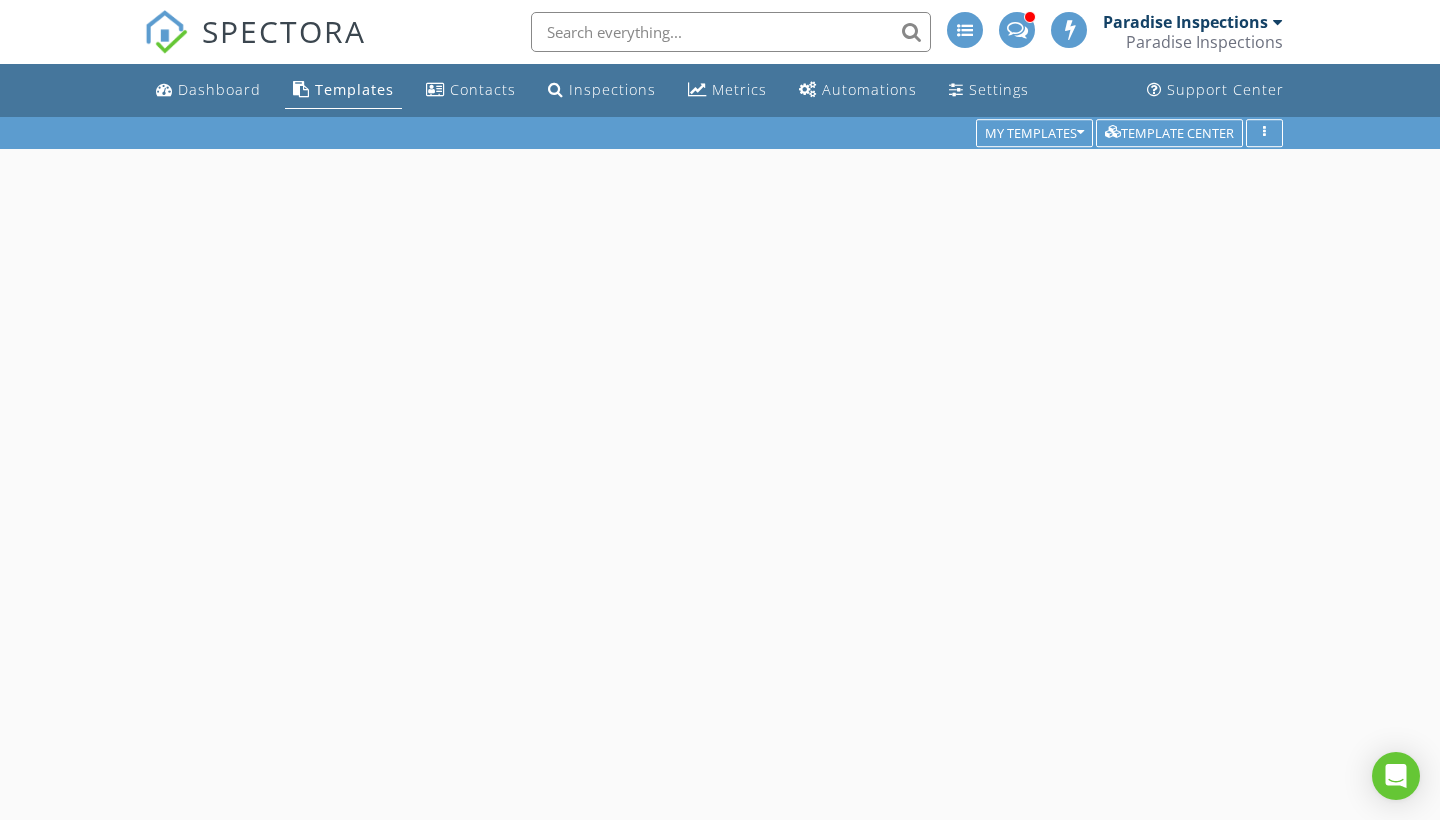 scroll, scrollTop: 0, scrollLeft: 0, axis: both 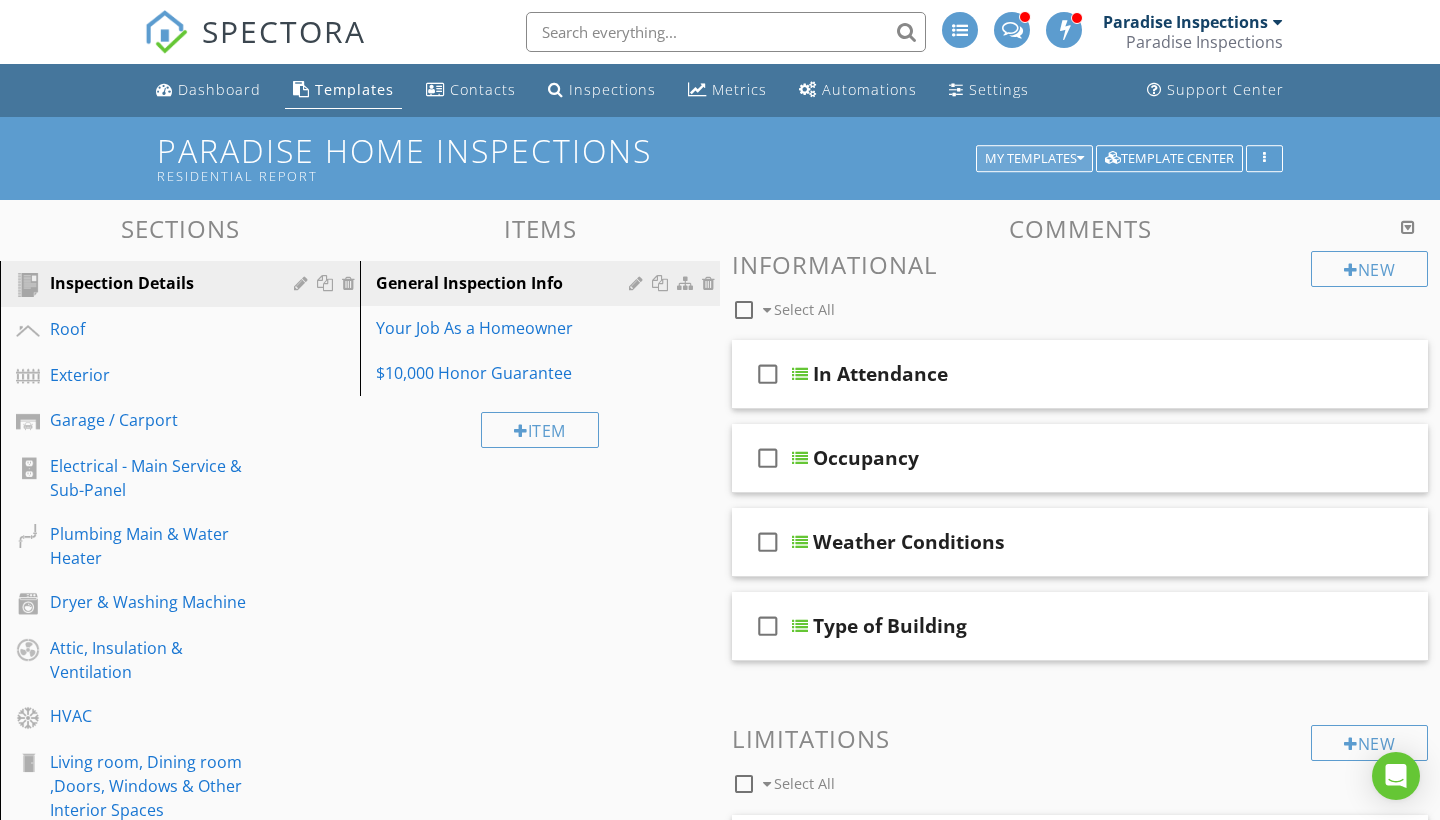 click on "My Templates" at bounding box center (1034, 159) 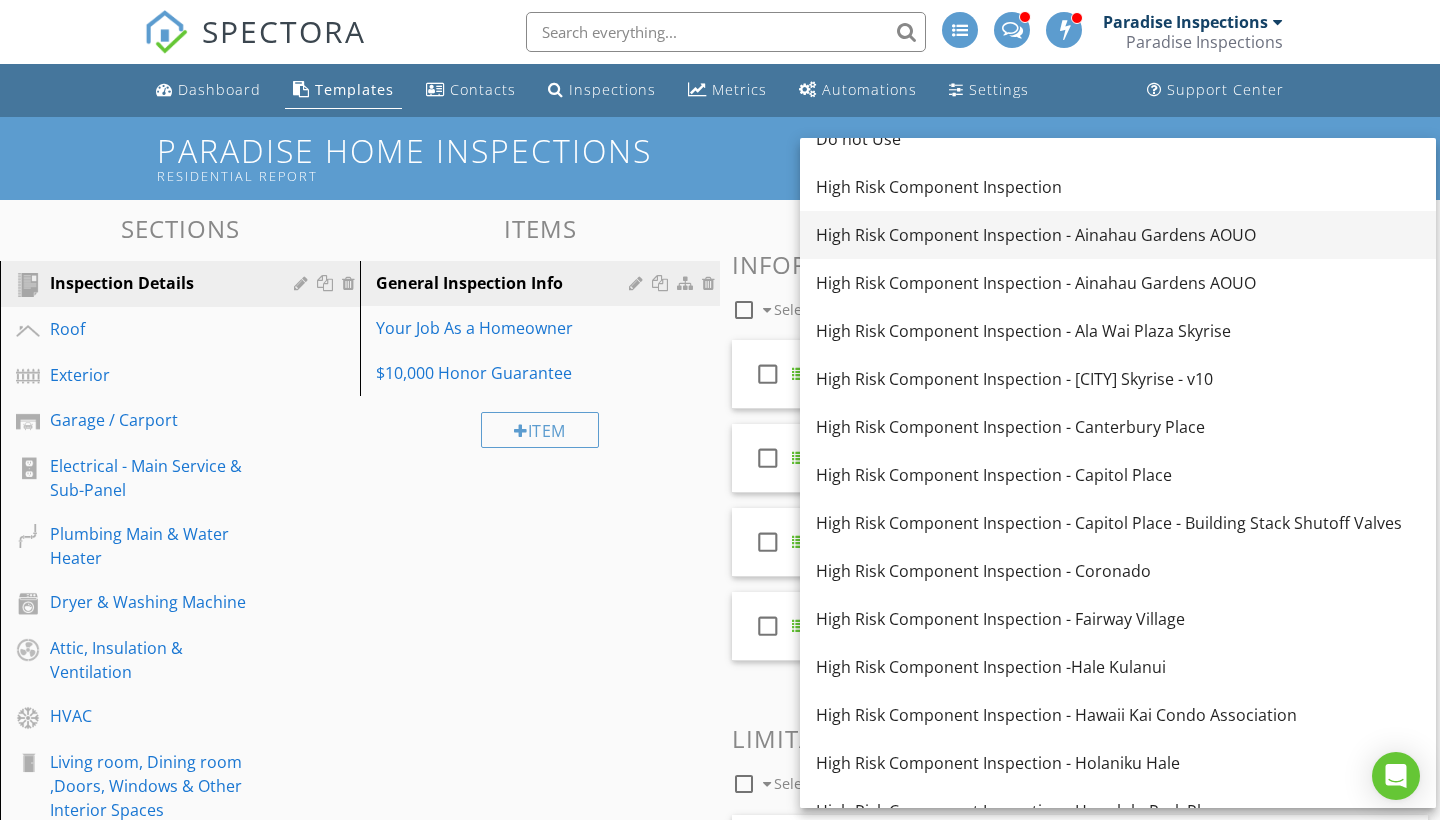 scroll, scrollTop: 123, scrollLeft: 0, axis: vertical 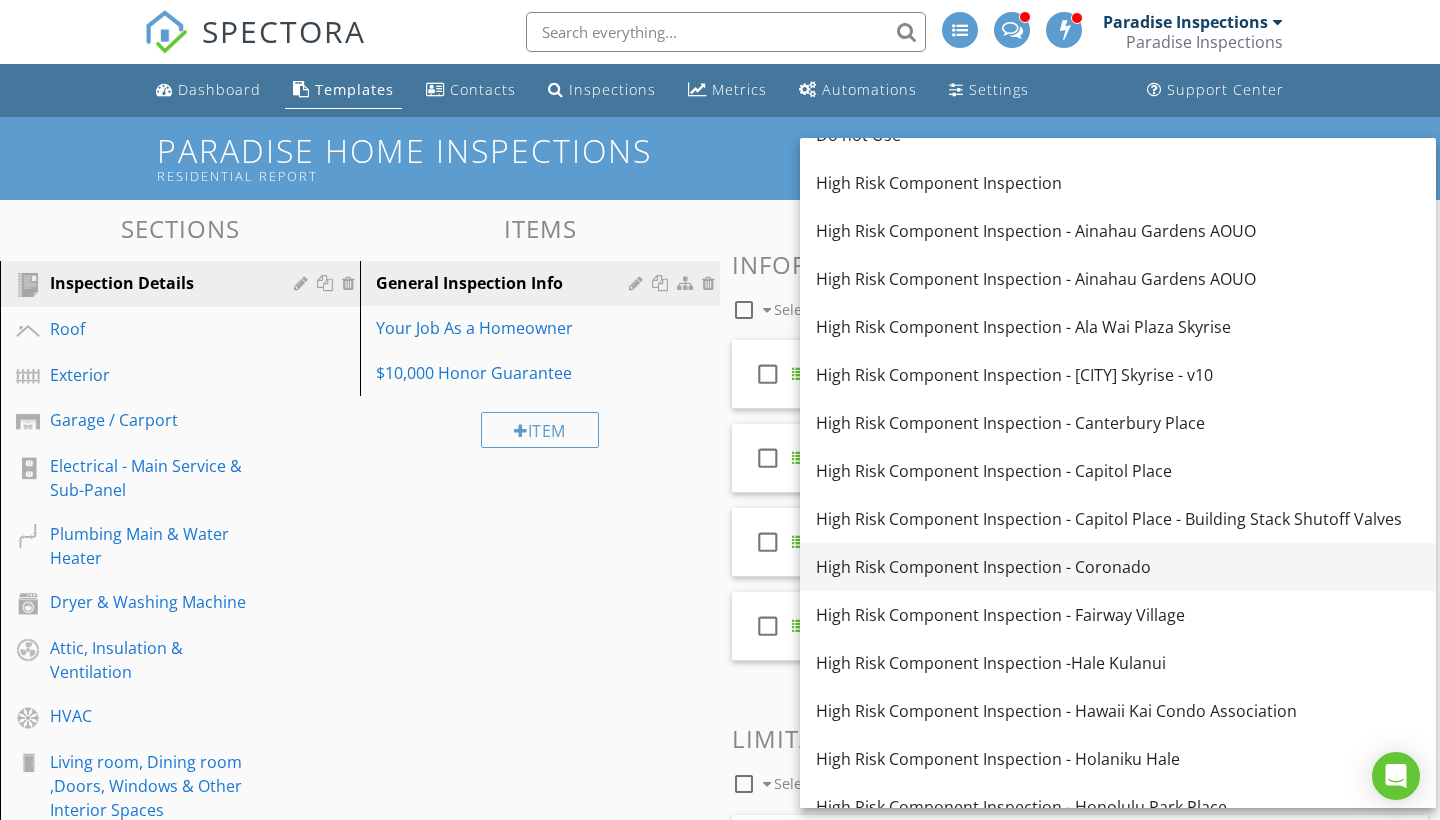 click on "High Risk Component Inspection - Coronado" at bounding box center (1118, 567) 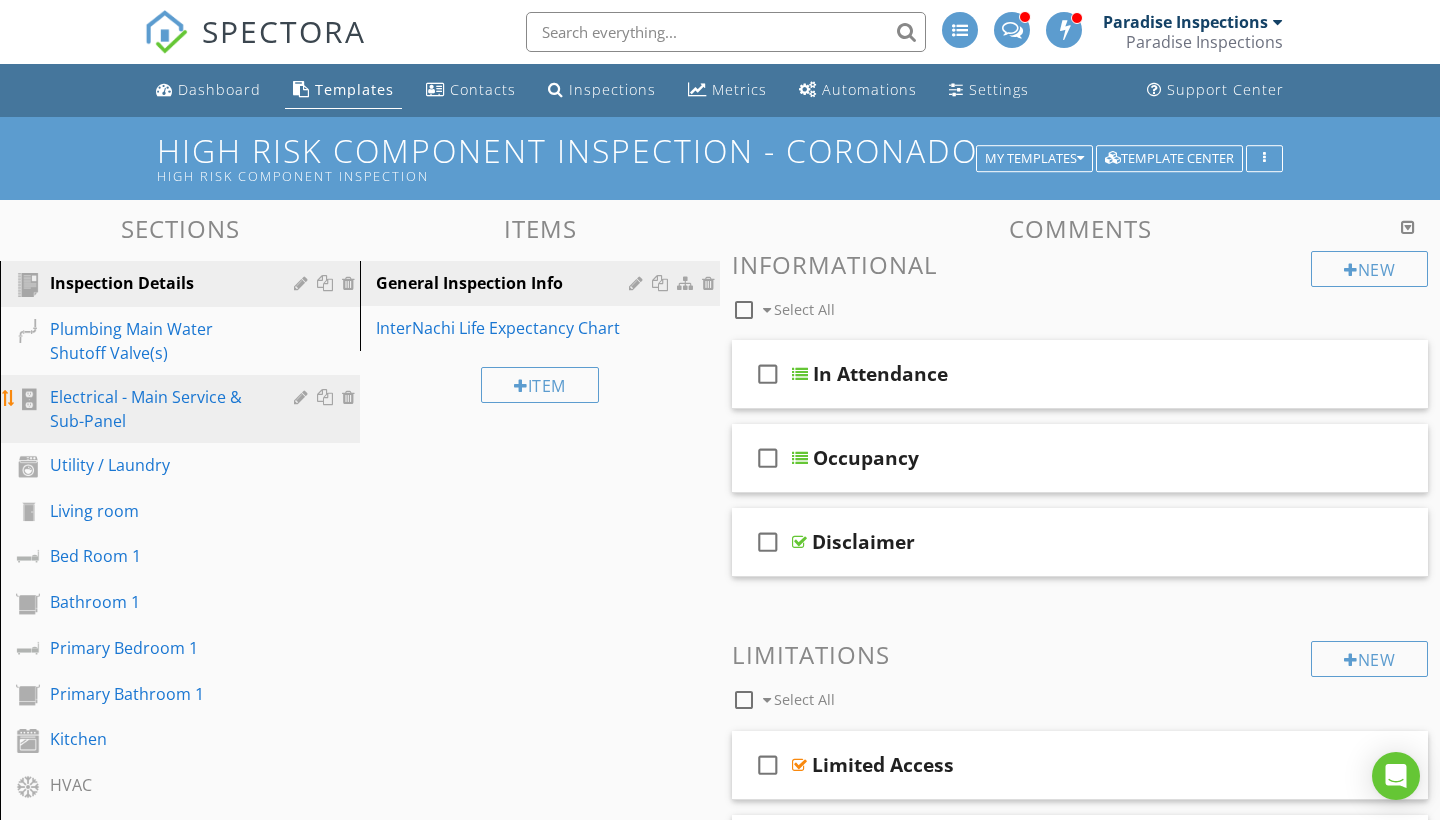 click on "Electrical - Main Service & Sub-Panel" at bounding box center (157, 409) 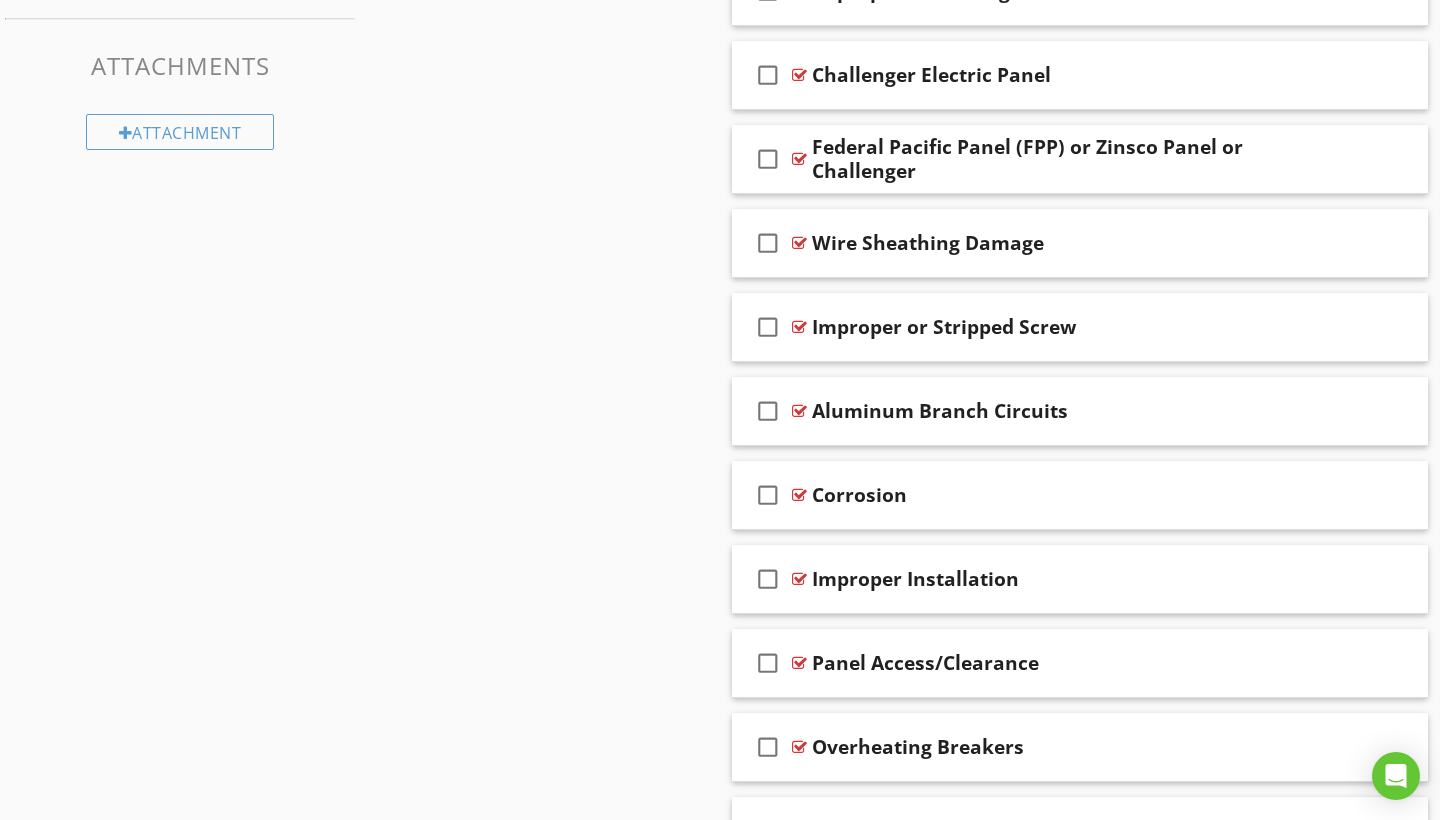 scroll, scrollTop: 822, scrollLeft: 0, axis: vertical 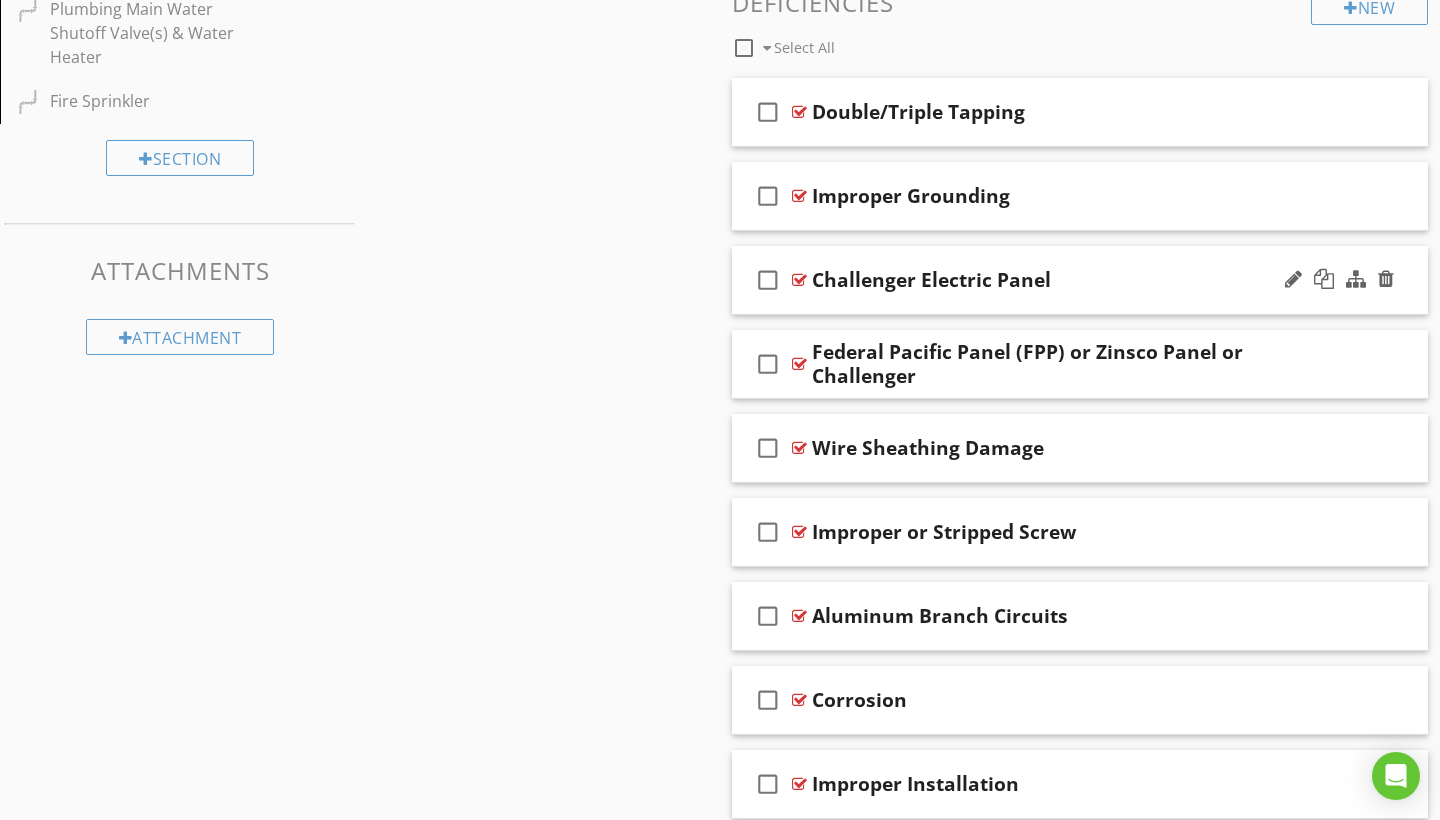 click on "Challenger Electric Panel" at bounding box center [1058, 280] 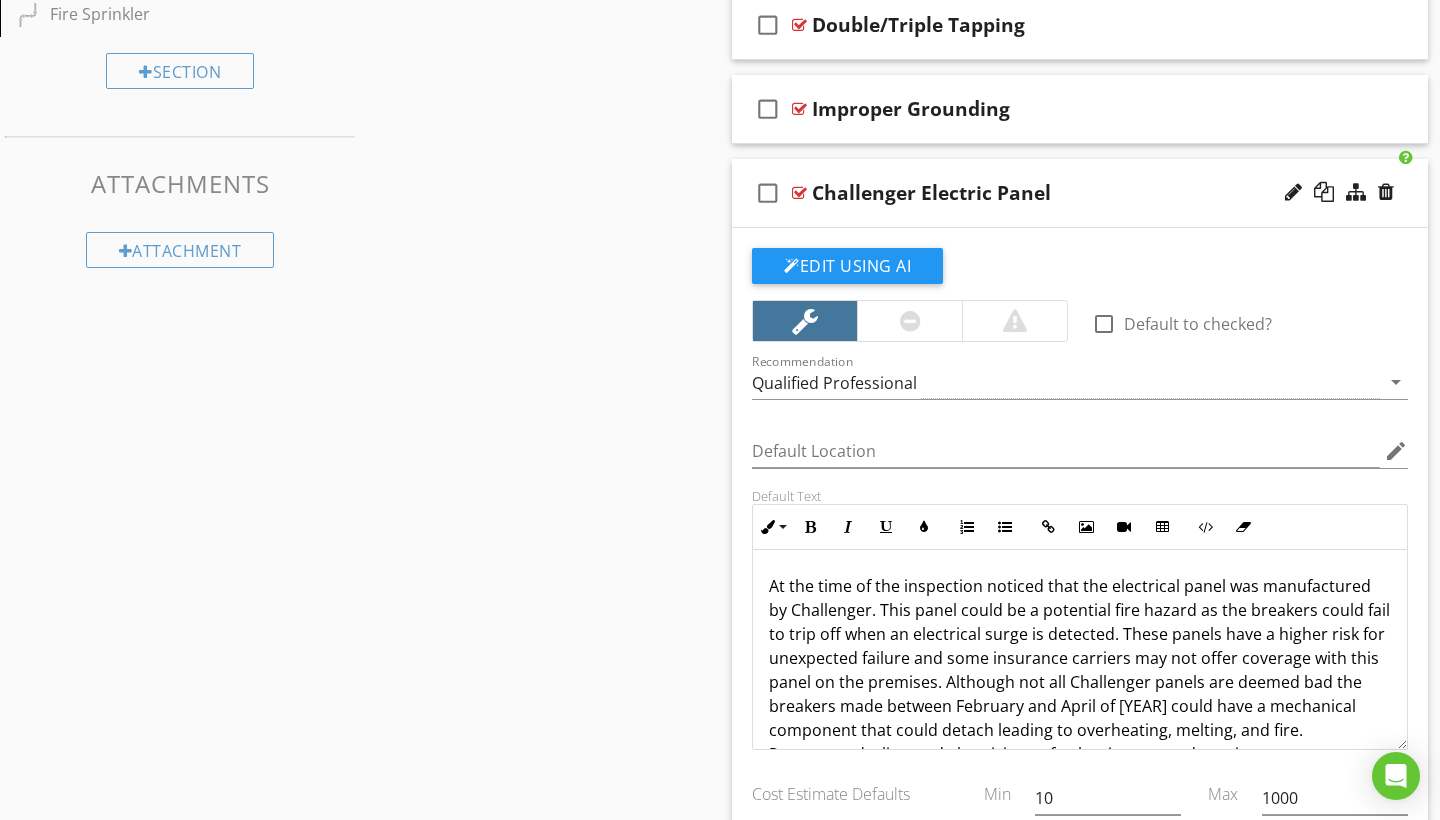 scroll, scrollTop: 1035, scrollLeft: 0, axis: vertical 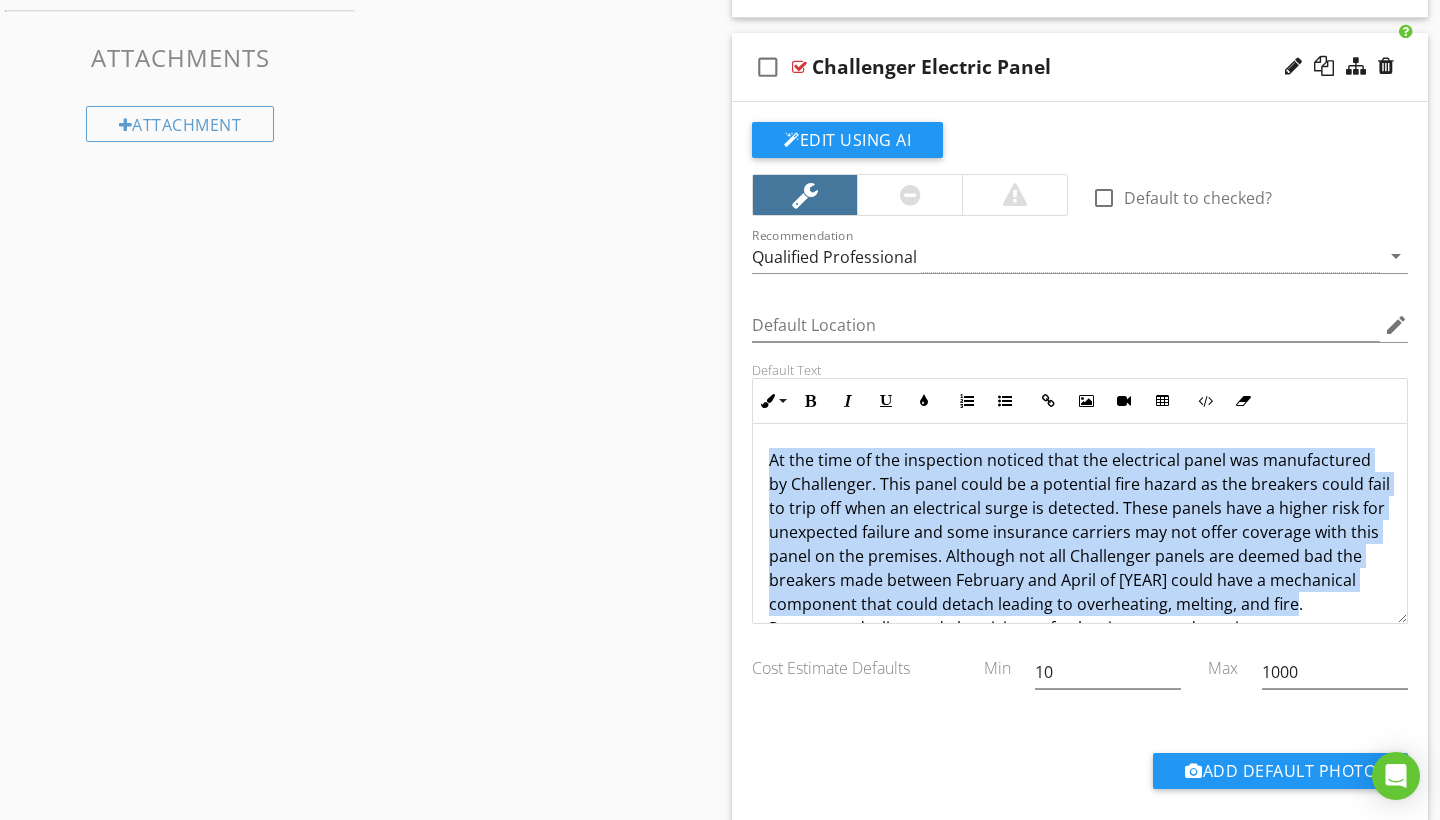 drag, startPoint x: 1278, startPoint y: 603, endPoint x: 648, endPoint y: 322, distance: 689.8268 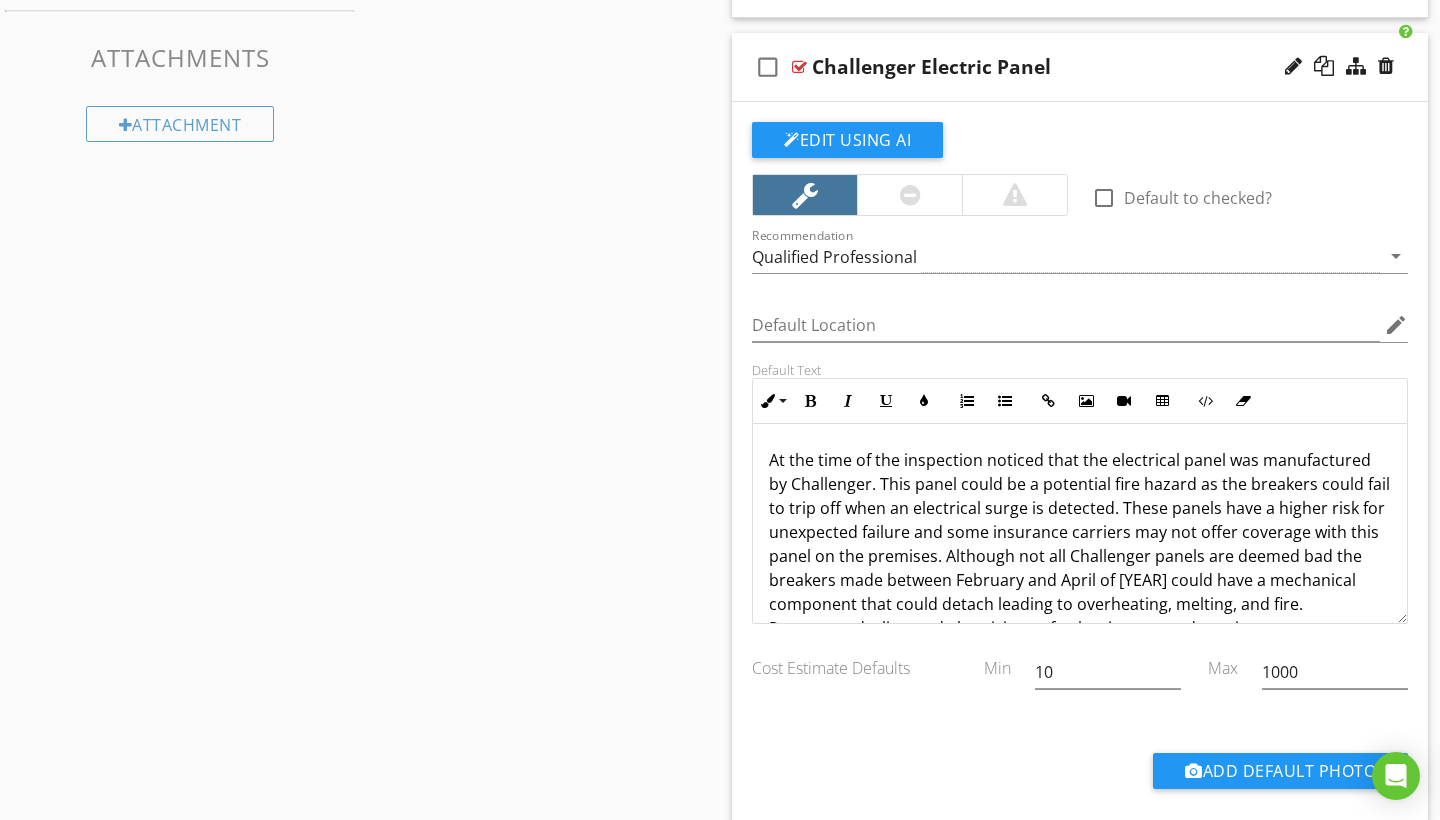 scroll, scrollTop: 38, scrollLeft: 0, axis: vertical 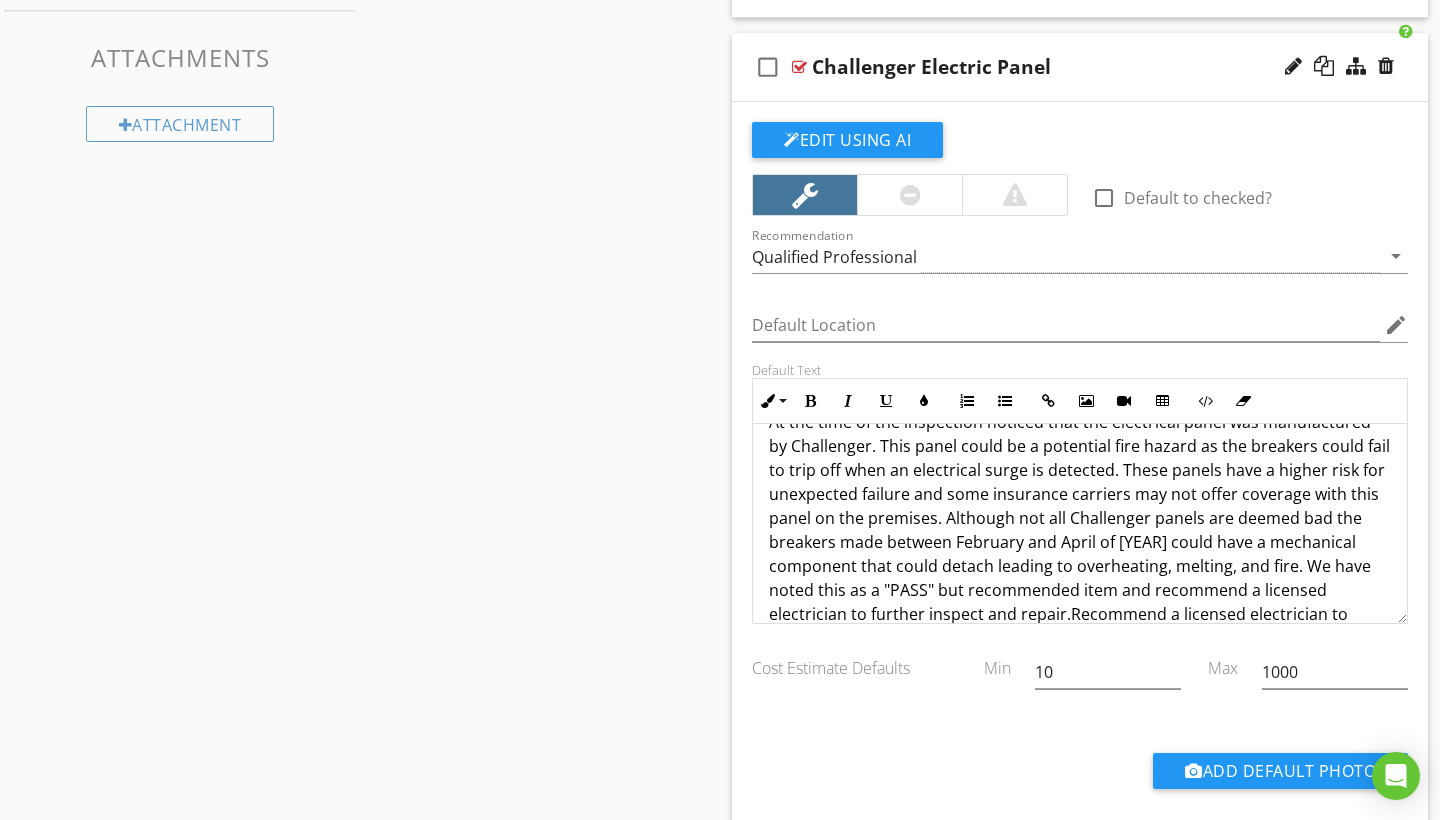click on "Sections
Inspection Details           Plumbing Main Water Shutoff Valve(s)            Electrical - Main Service & Sub-Panel           Utility / Laundry           Living room           Bed Room 1           Bathroom 1           Primary Bedroom 1           Primary Bathroom 1           Kitchen           HVAC           Plumbing Main Water Shutoff Valve(s) & Water Heater            Fire Sprinkler
Section
Attachments
Attachment
Items
Subpanels, Service & Grounding & Overcurrent Device
Item
Comments
New
Informational   check_box_outline_blank     Select All       check_box_outline_blank
Condition
New
Limitations   check_box_outline_blank     Select All     check_box_outline_blank
Limited Access" at bounding box center [720, 634] 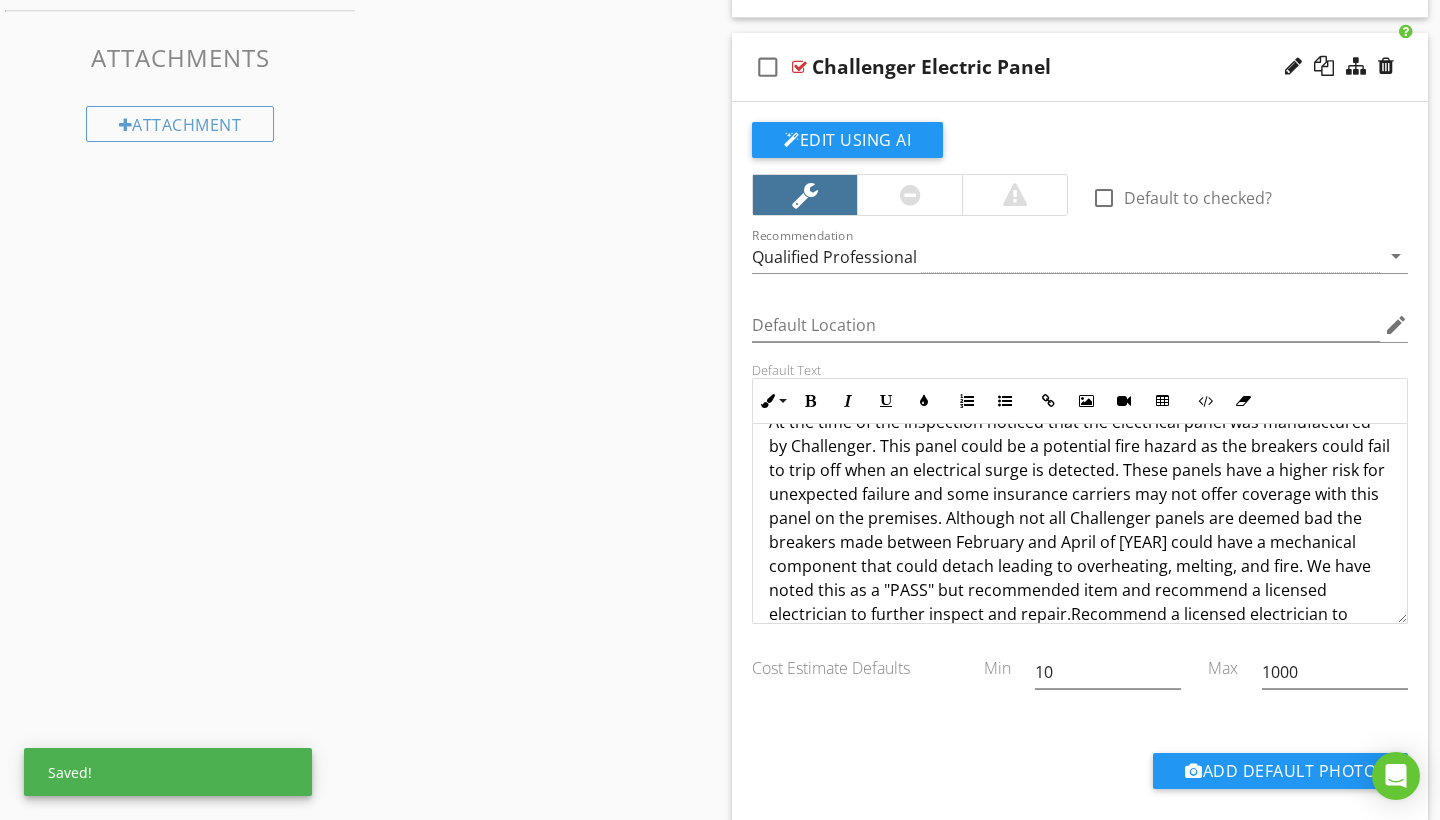 click on "Challenger Electric Panel" at bounding box center (1058, 67) 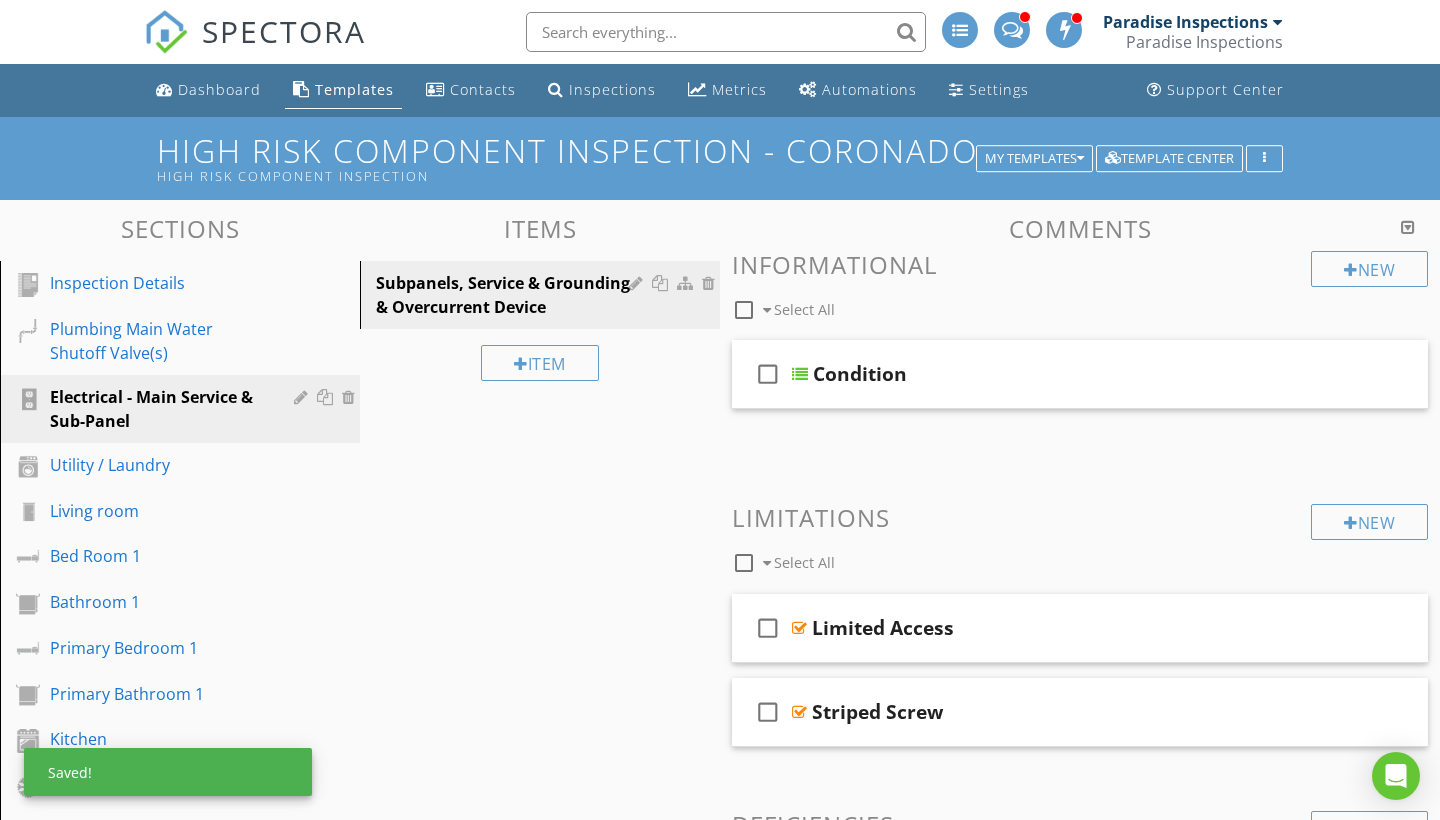 scroll, scrollTop: 0, scrollLeft: 0, axis: both 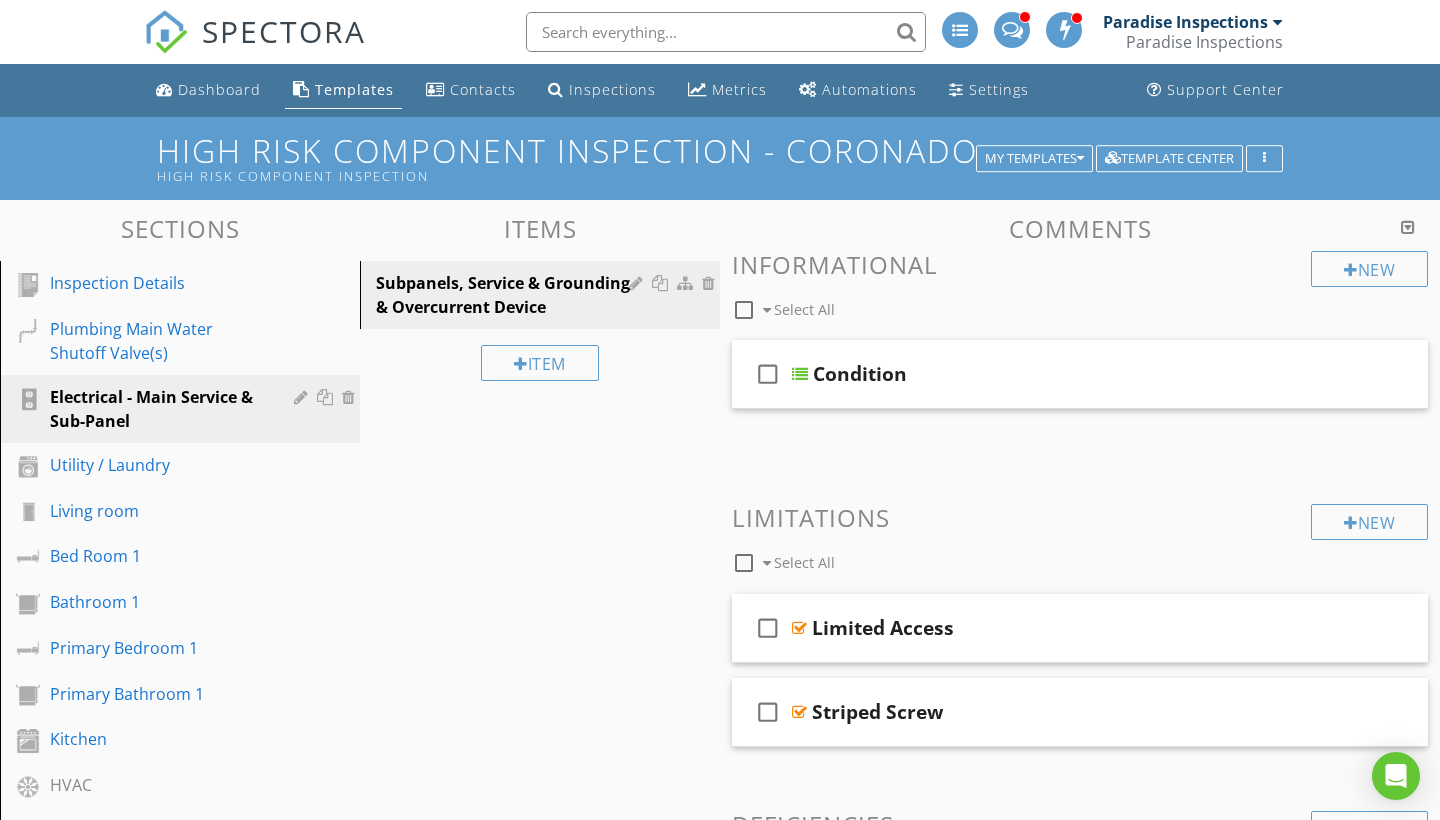 click on "SPECTORA" at bounding box center [255, 48] 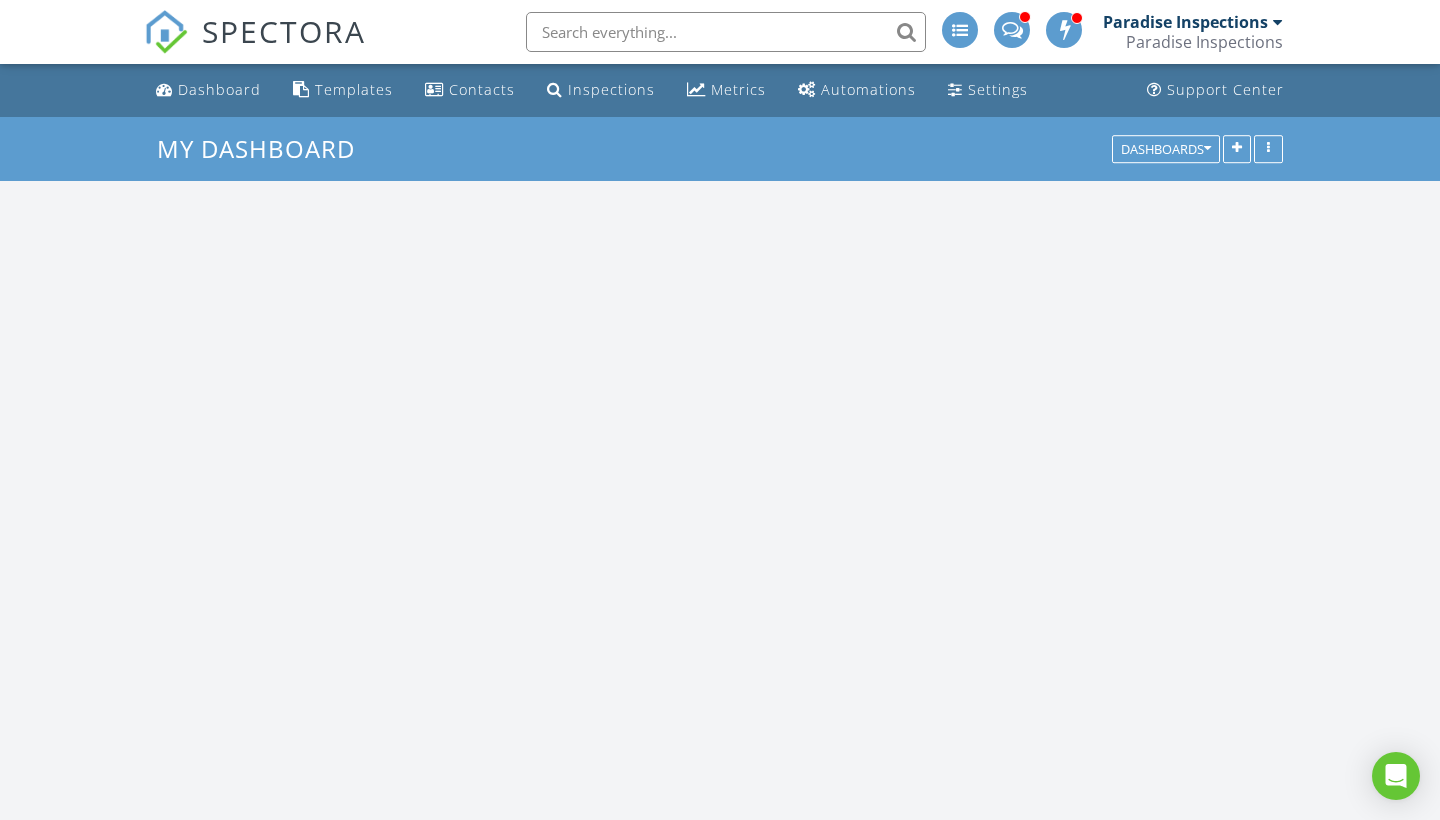 scroll, scrollTop: 0, scrollLeft: 0, axis: both 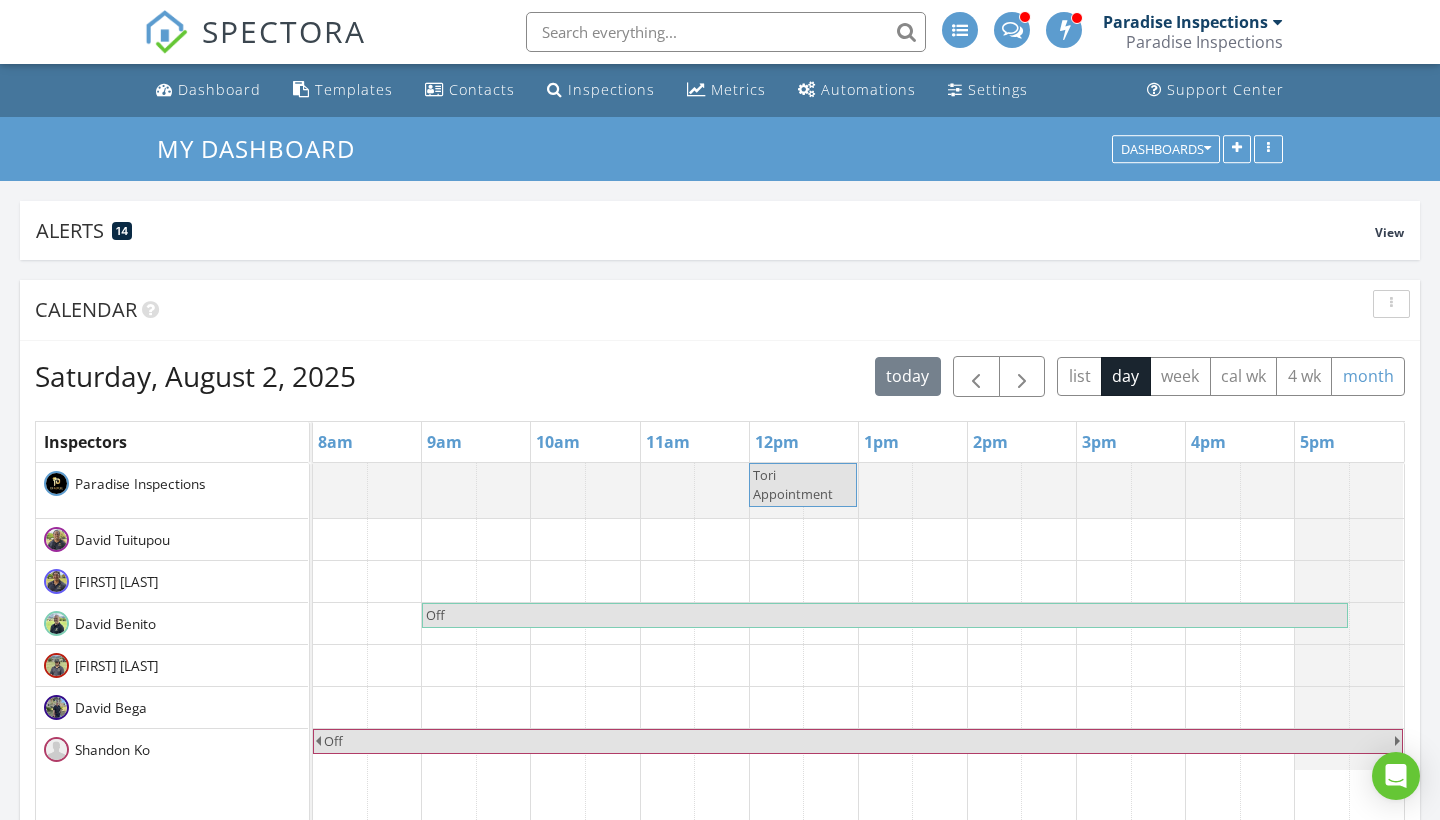 click on "month" at bounding box center (1368, 376) 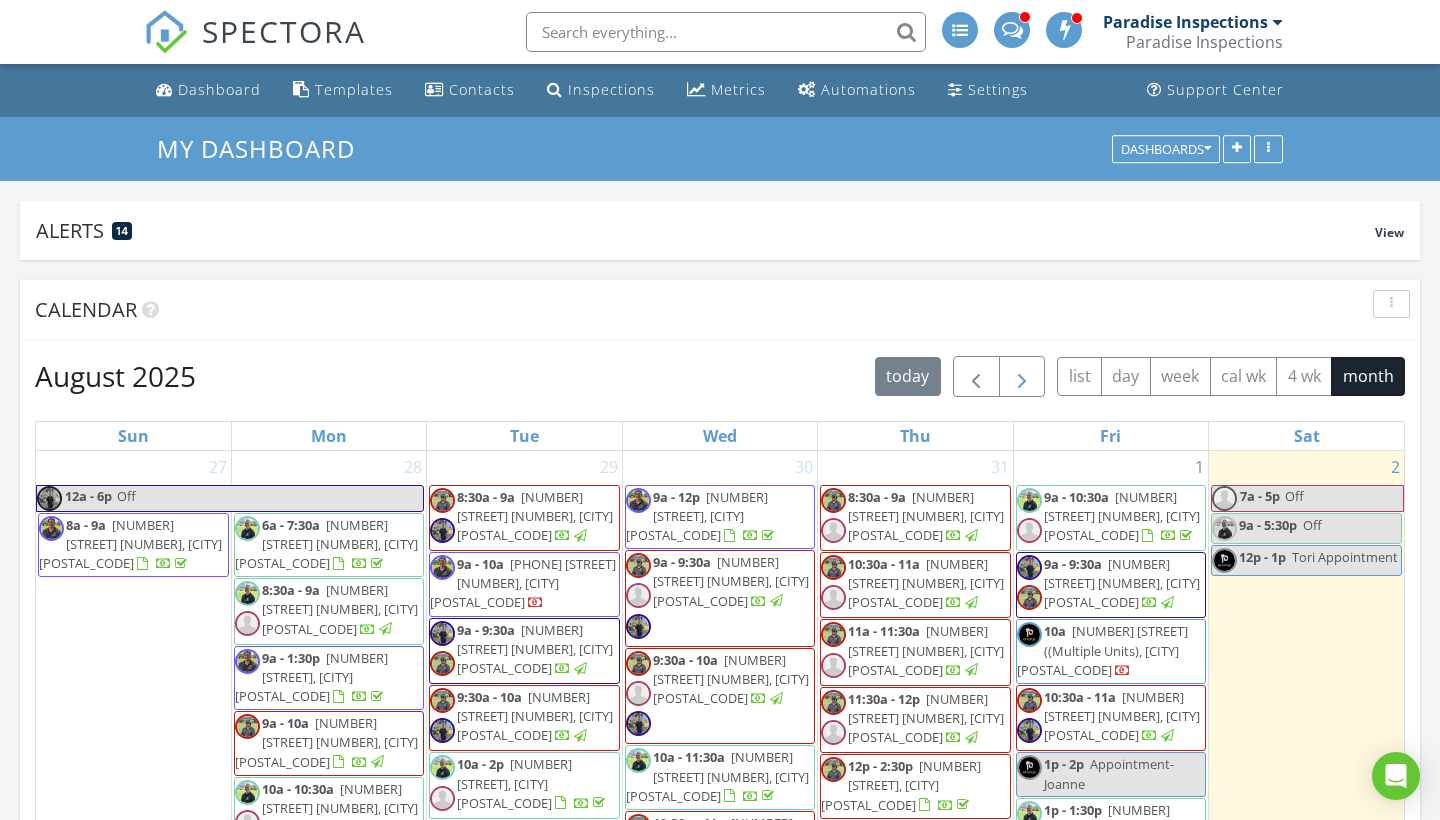 click at bounding box center [1022, 377] 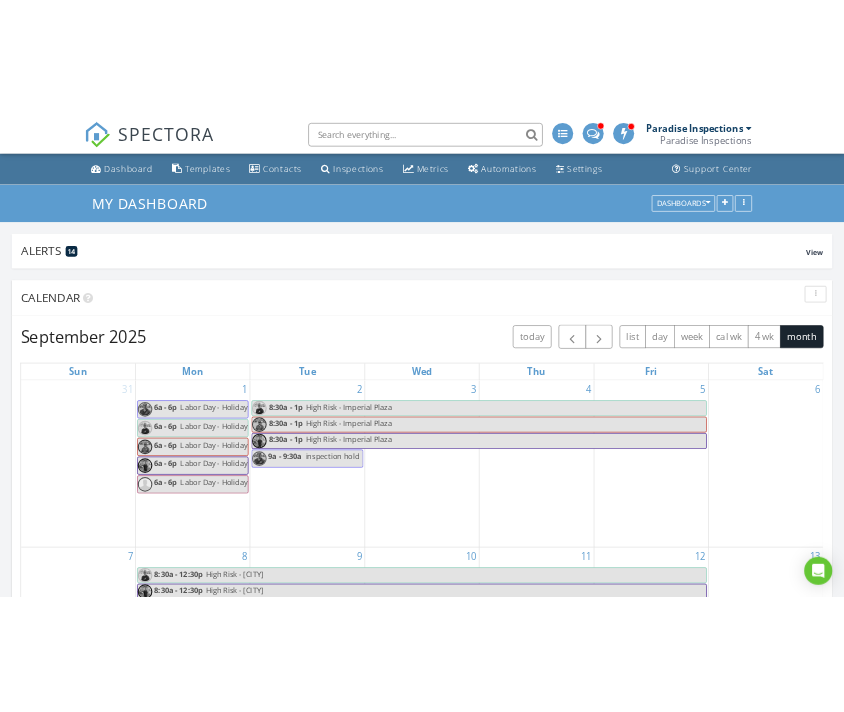 scroll, scrollTop: 0, scrollLeft: 0, axis: both 